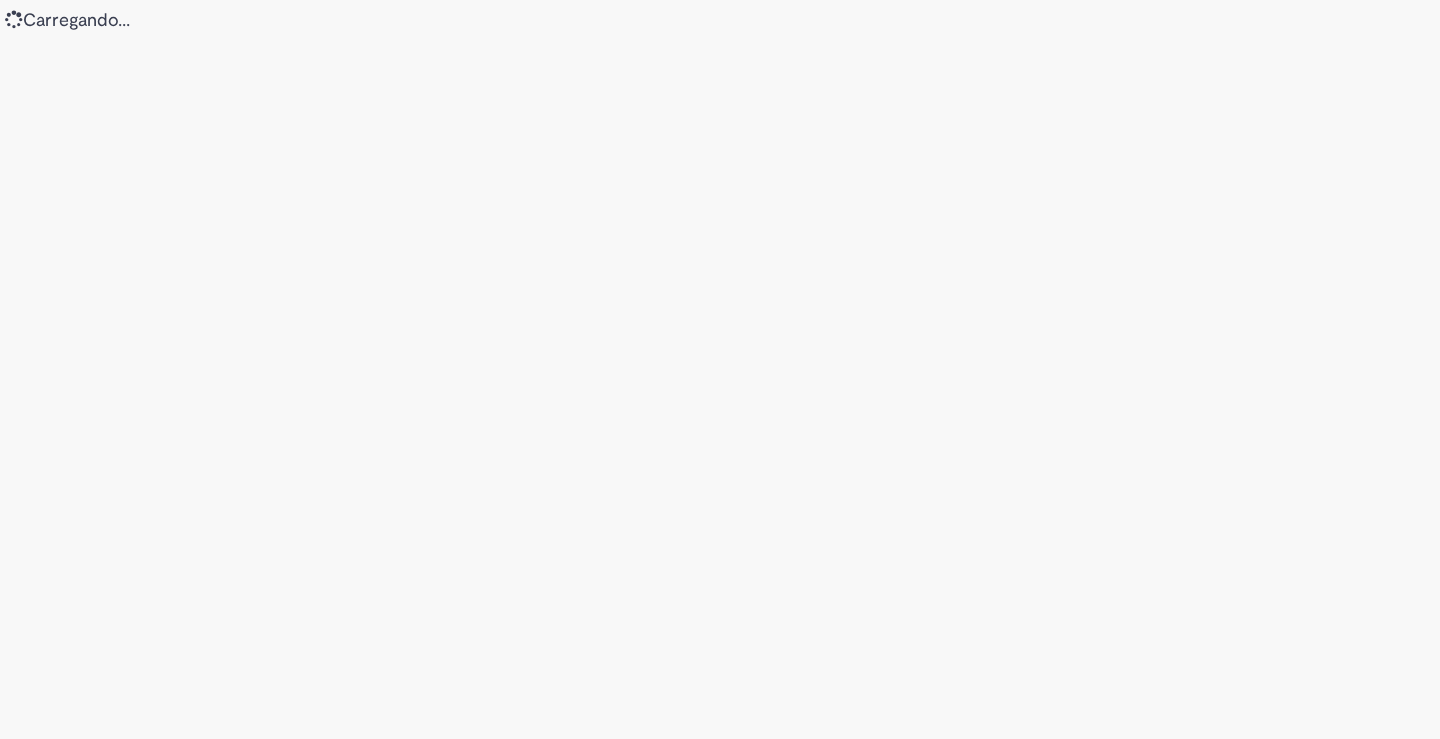 scroll, scrollTop: 0, scrollLeft: 0, axis: both 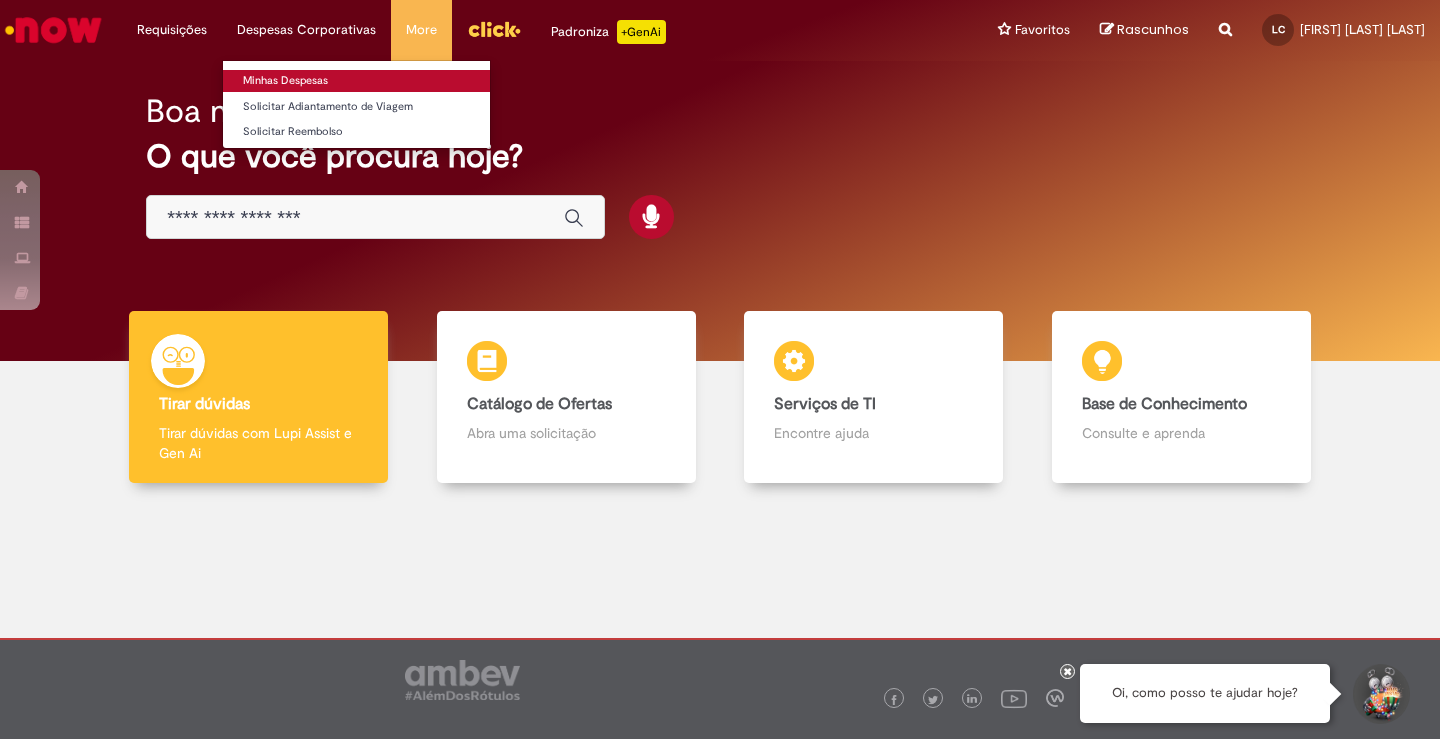 click on "Minhas Despesas" at bounding box center (356, 81) 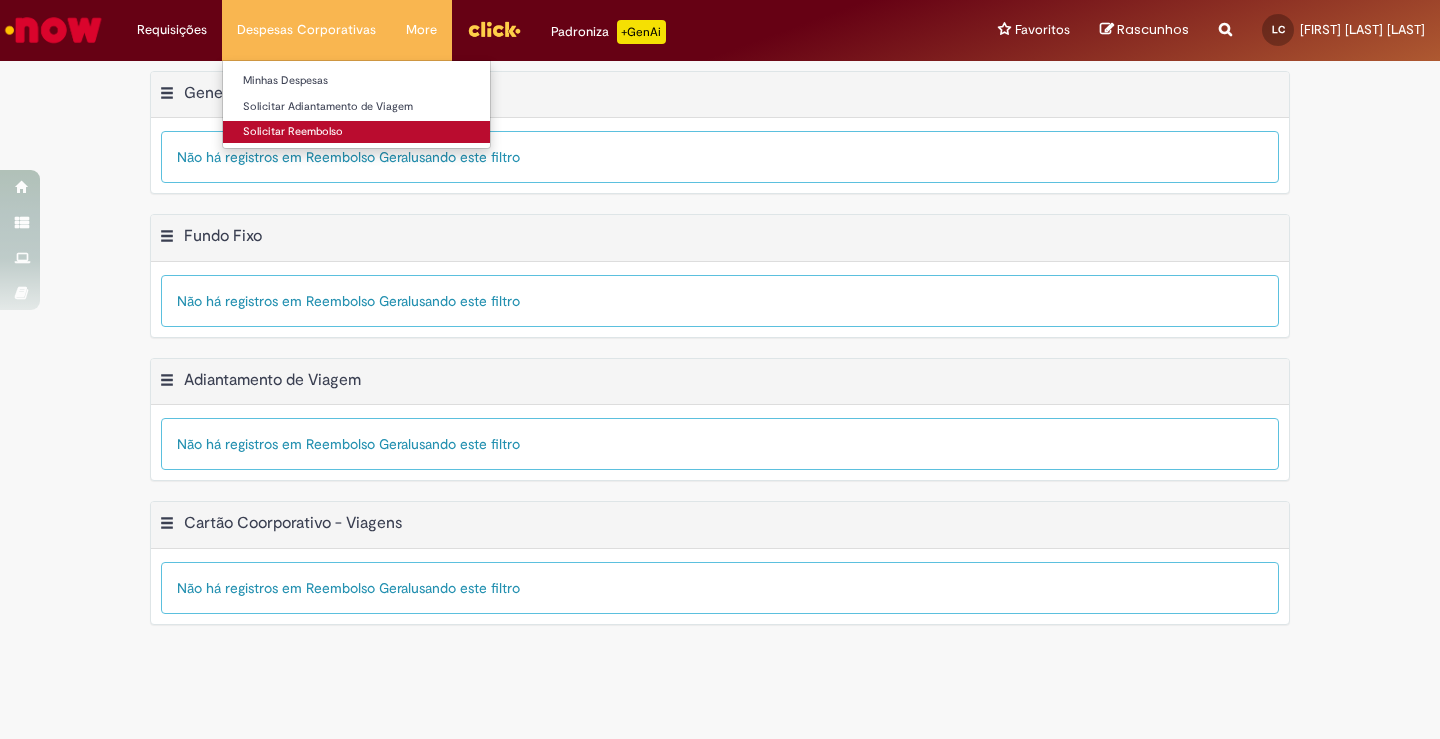 click on "Solicitar Reembolso" at bounding box center [356, 132] 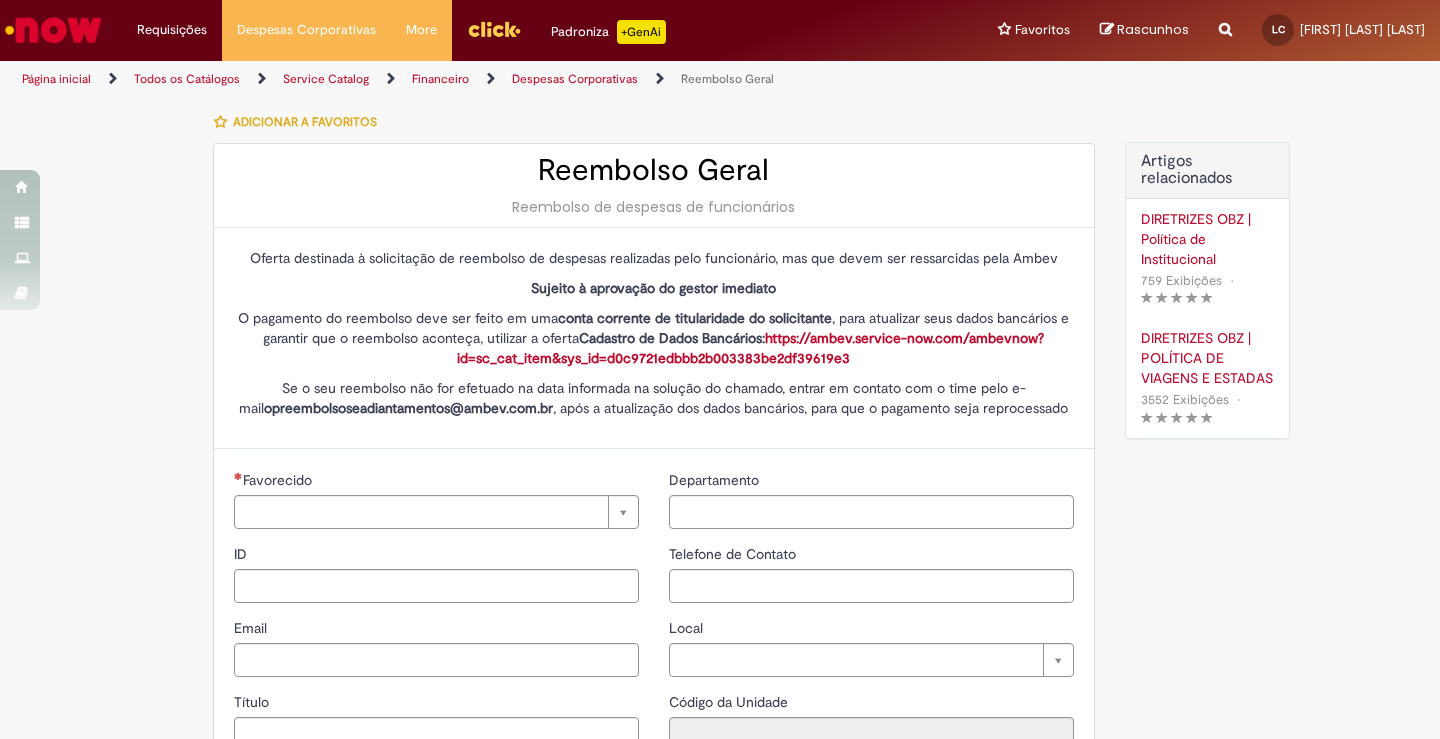 type on "********" 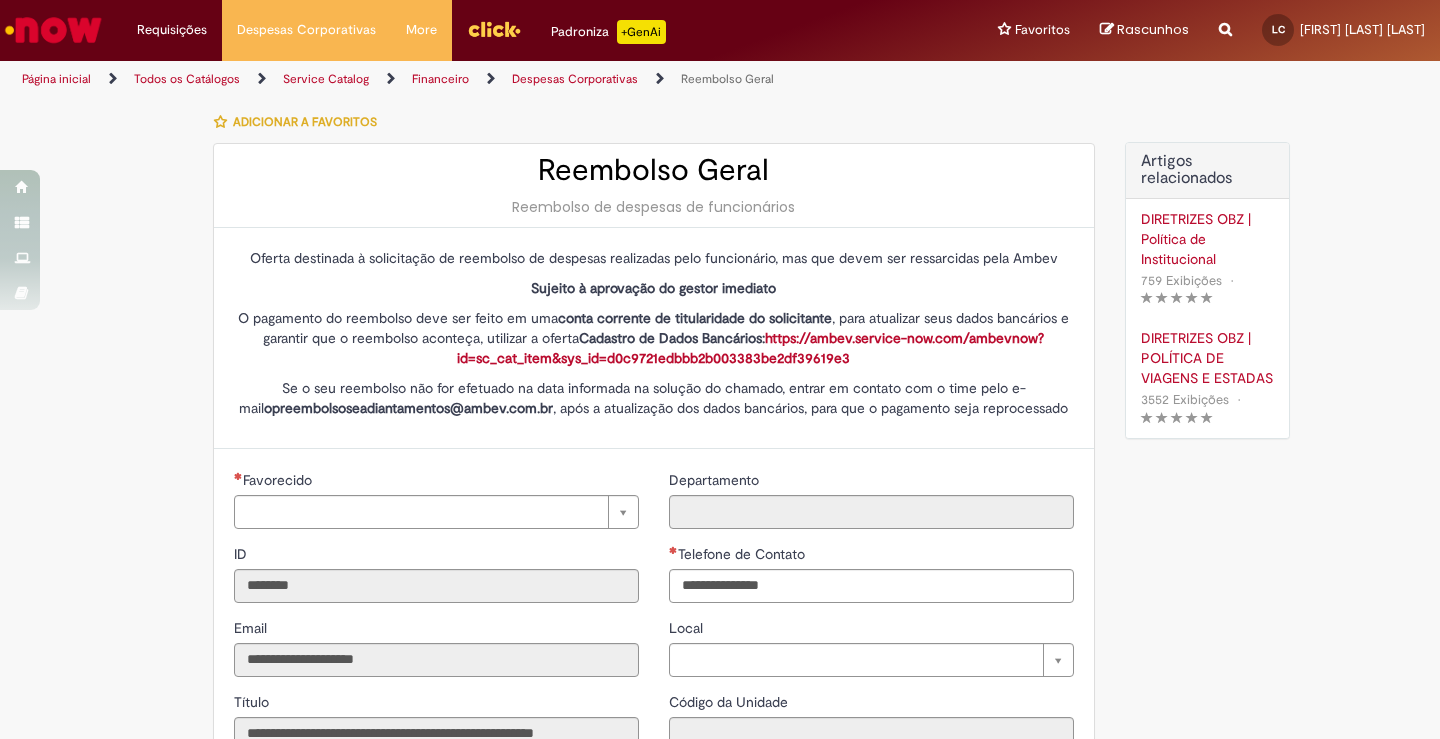 type on "**********" 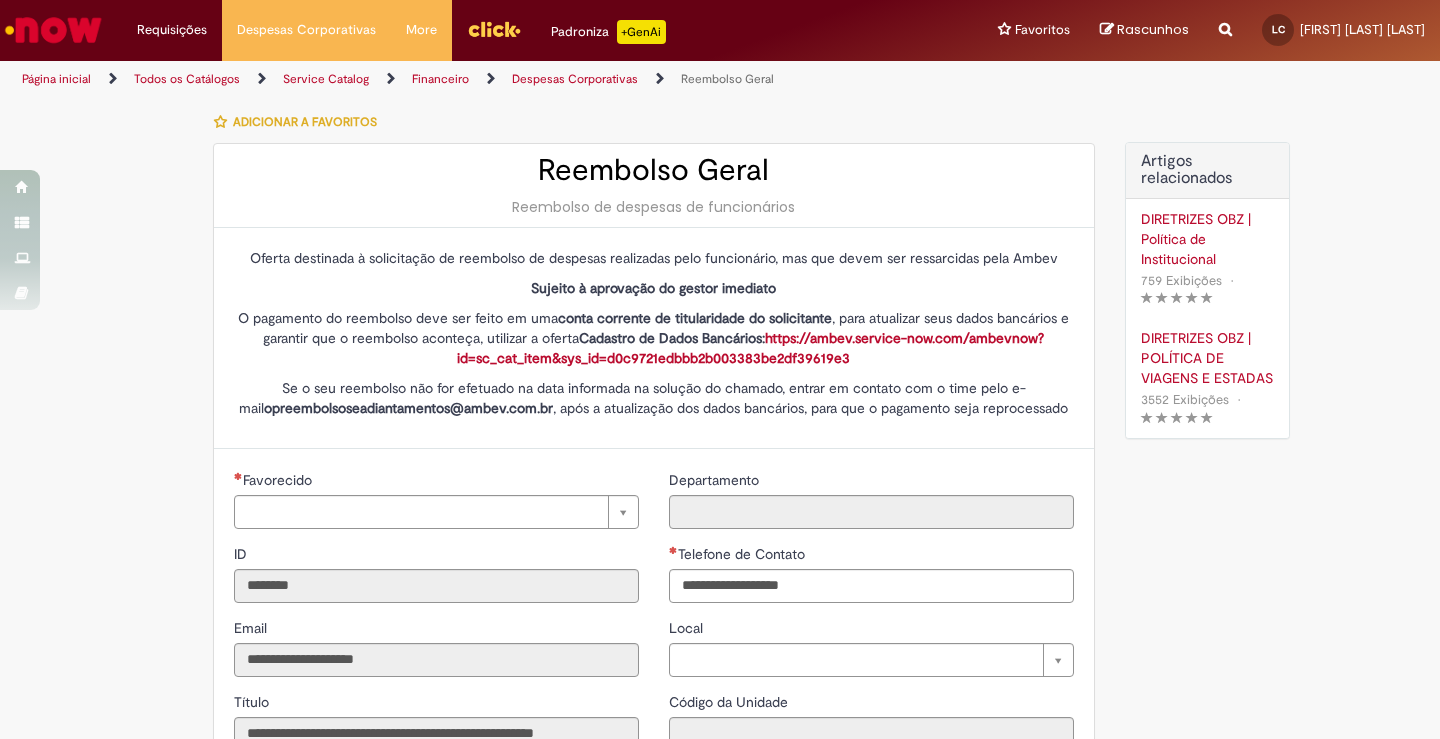 type on "**********" 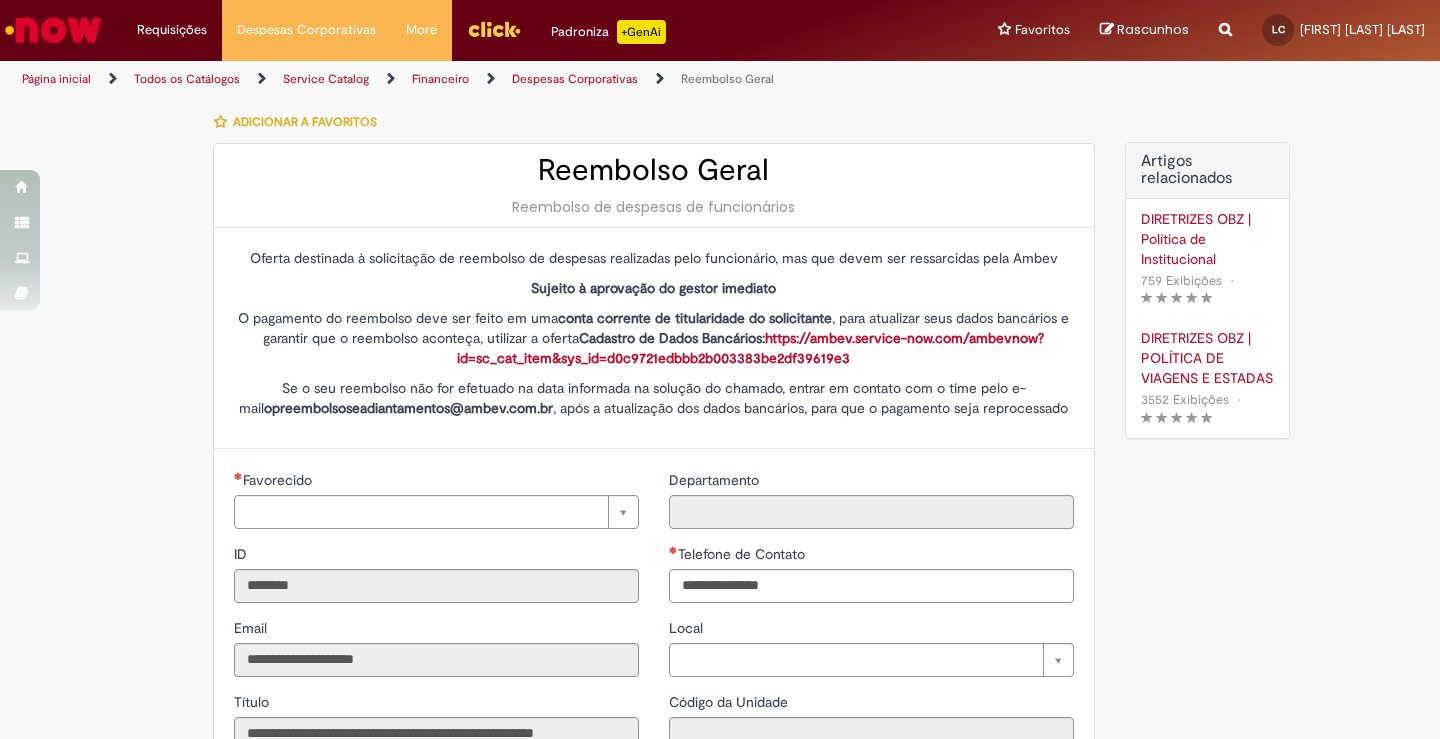 type on "**********" 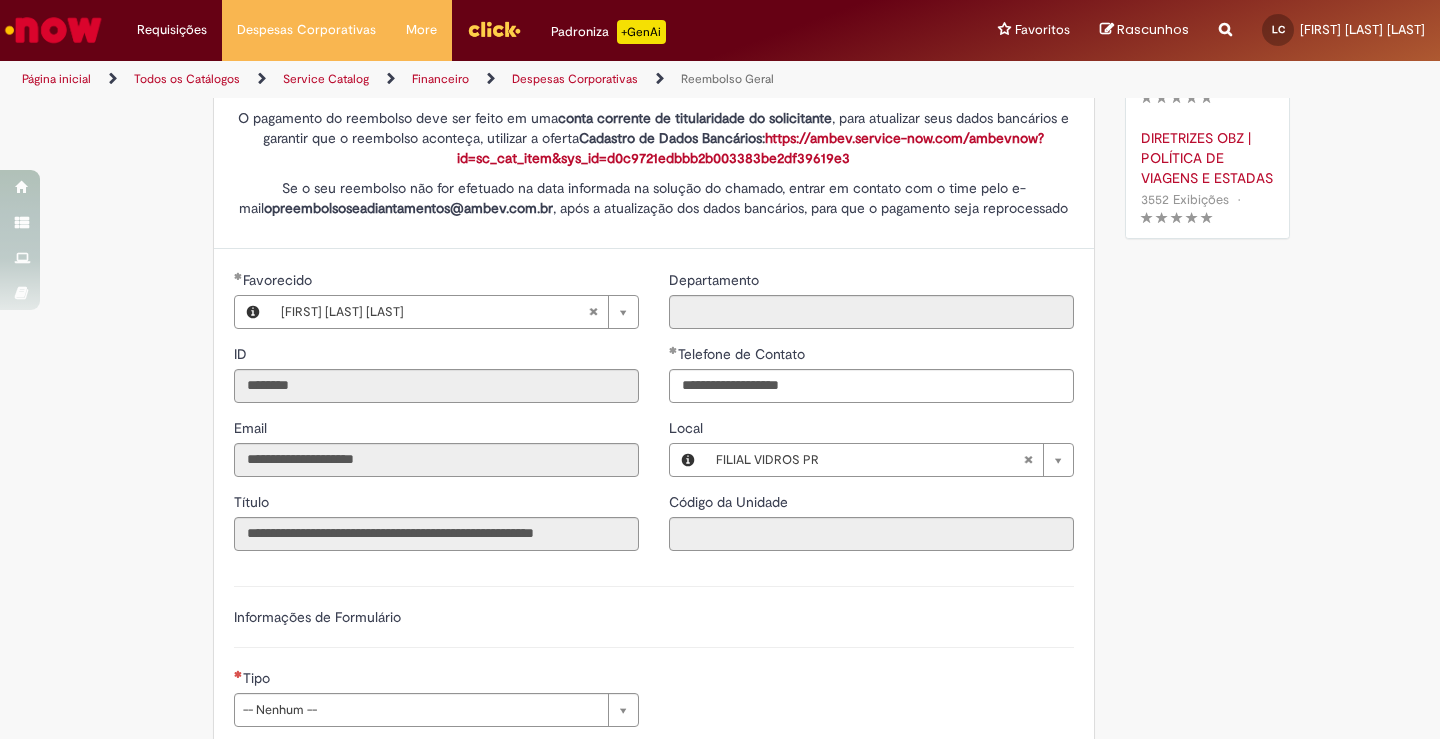 scroll, scrollTop: 0, scrollLeft: 0, axis: both 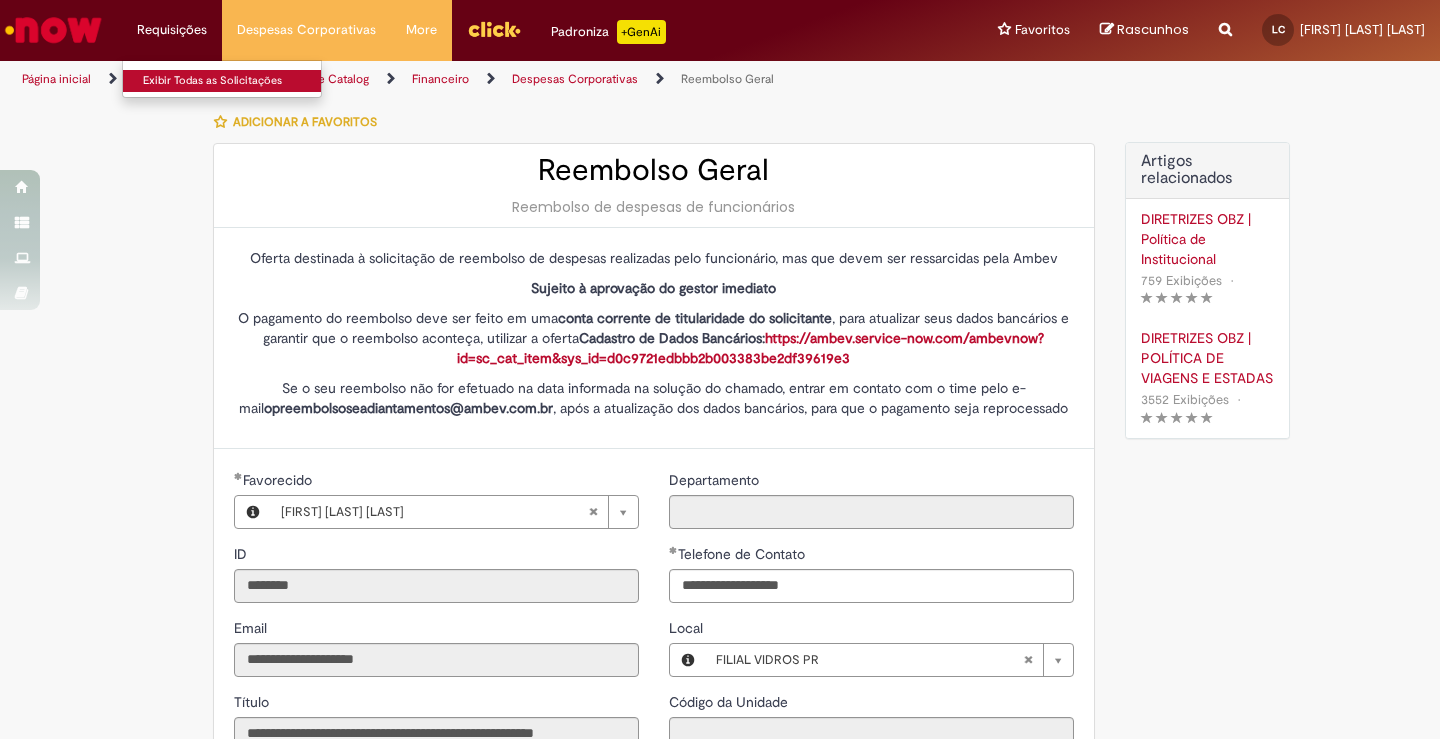 click on "Exibir Todas as Solicitações" at bounding box center [233, 81] 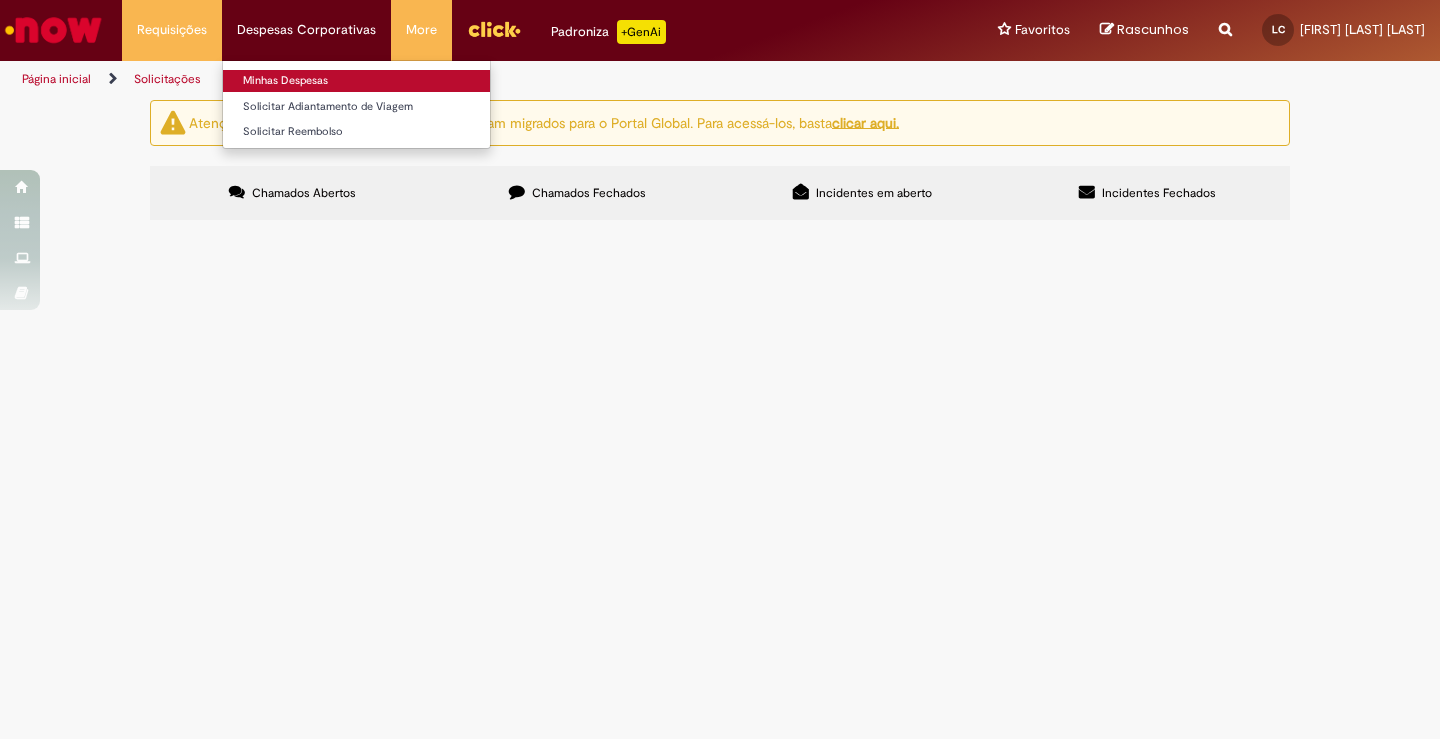 click on "Minhas Despesas" at bounding box center (356, 81) 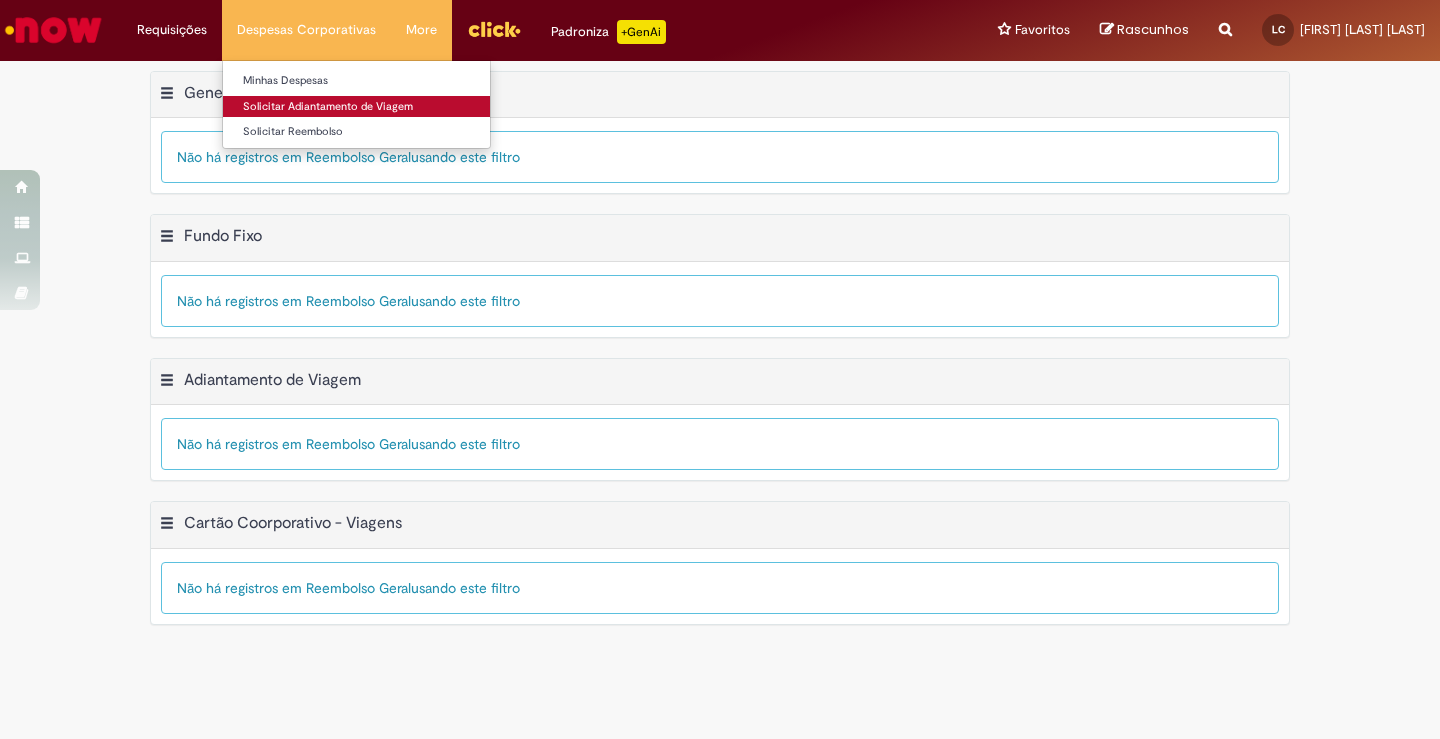 click on "Solicitar Adiantamento de Viagem" at bounding box center [356, 107] 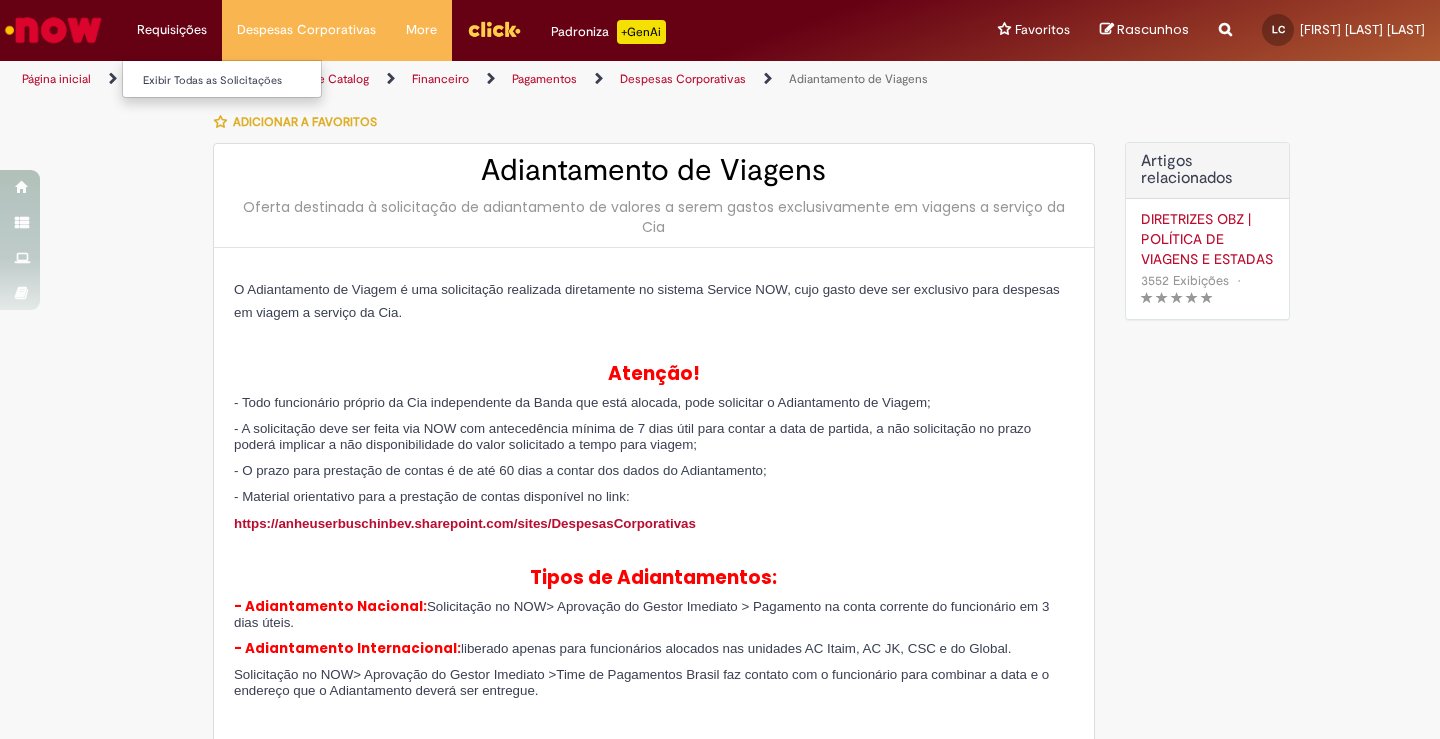 type on "********" 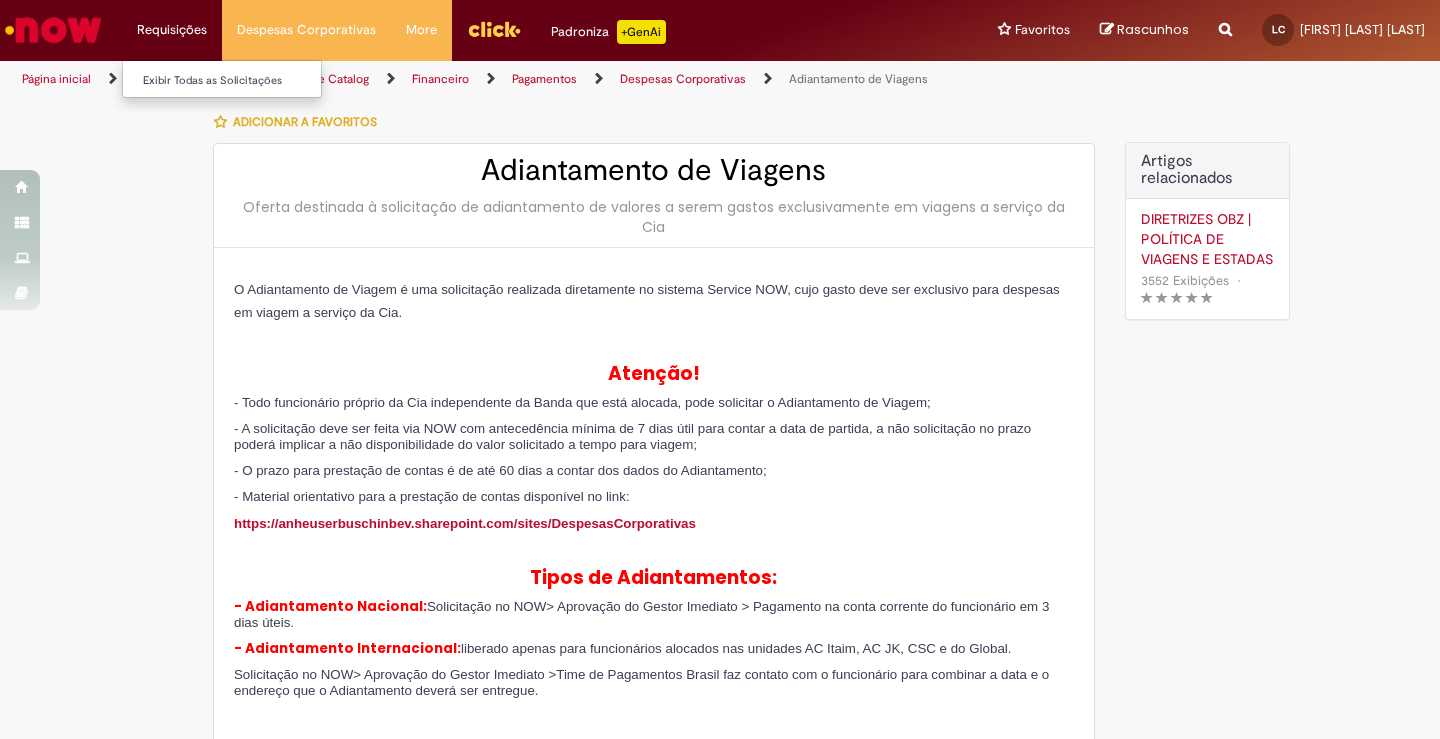 type on "**********" 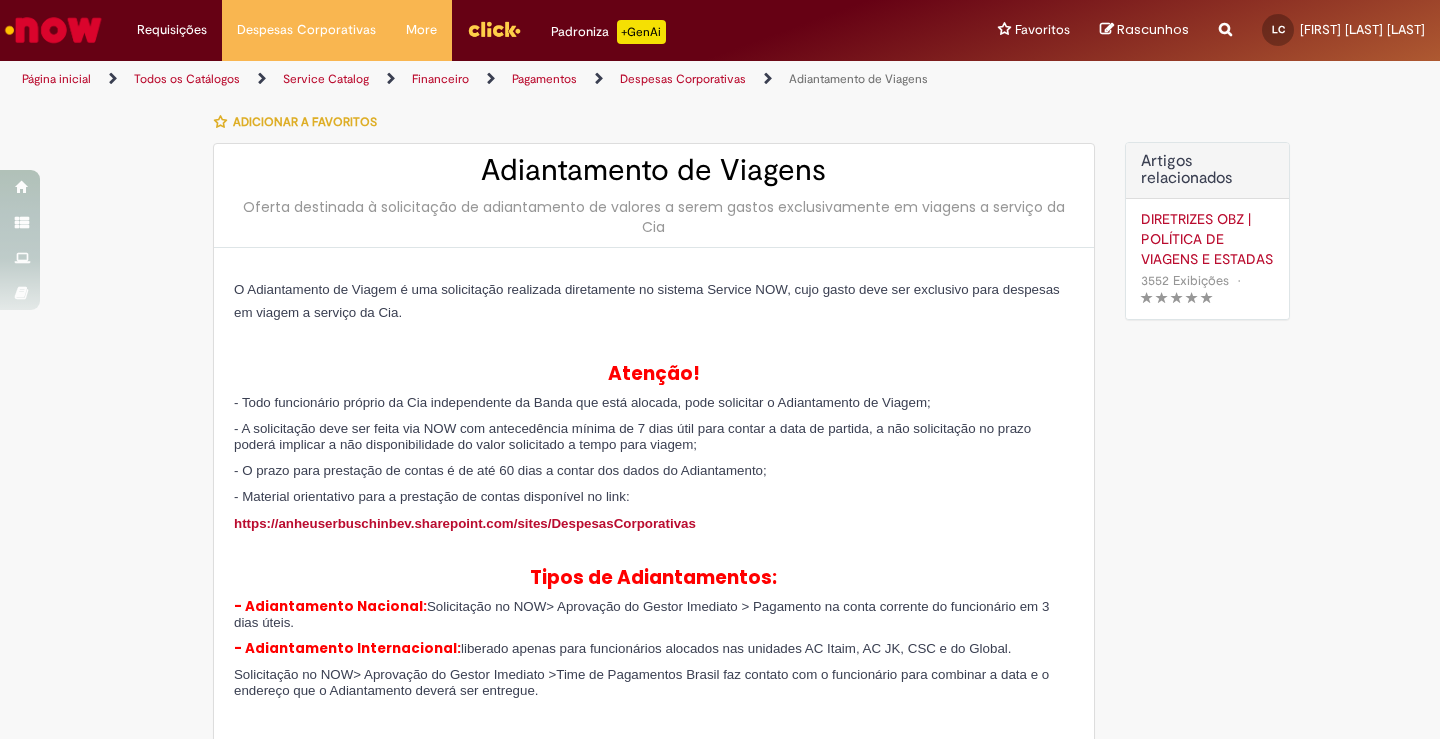 click at bounding box center [494, 29] 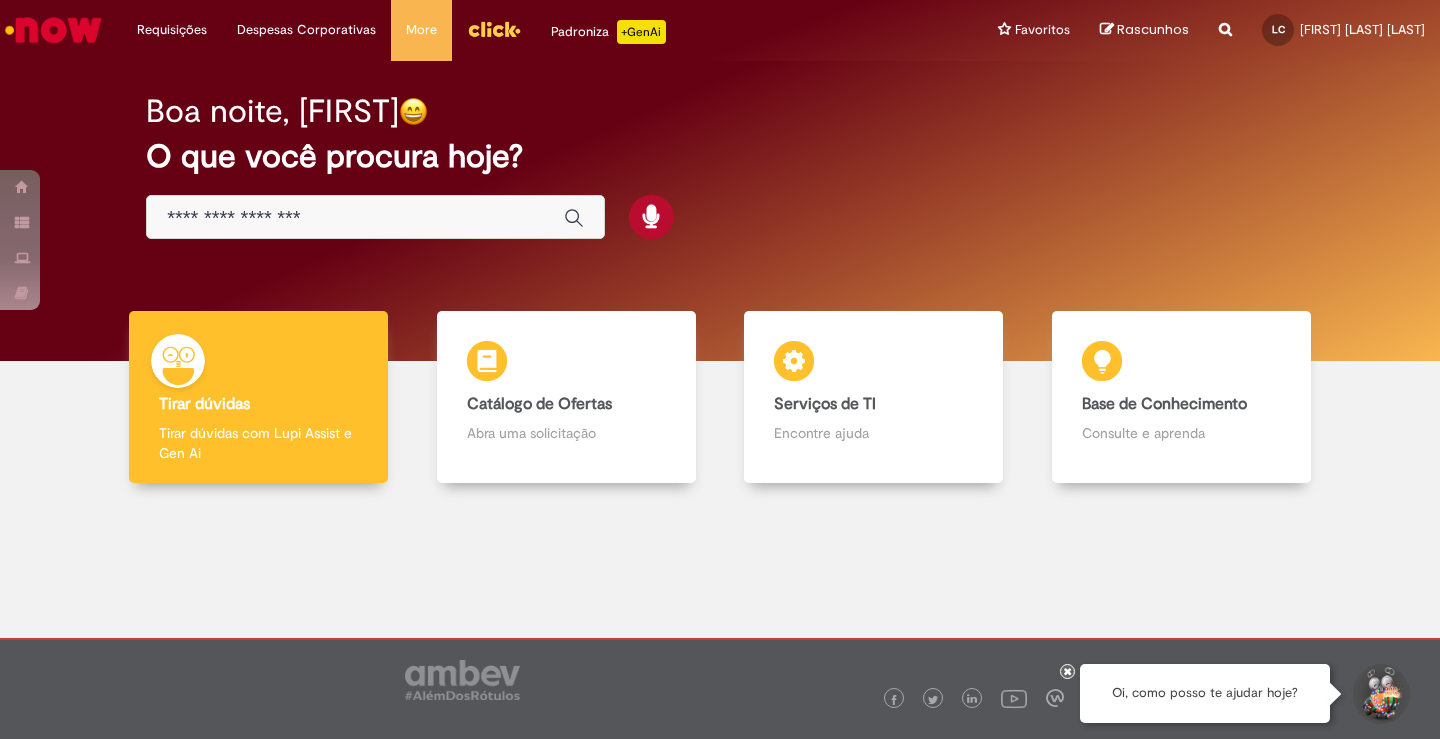 scroll, scrollTop: 10, scrollLeft: 0, axis: vertical 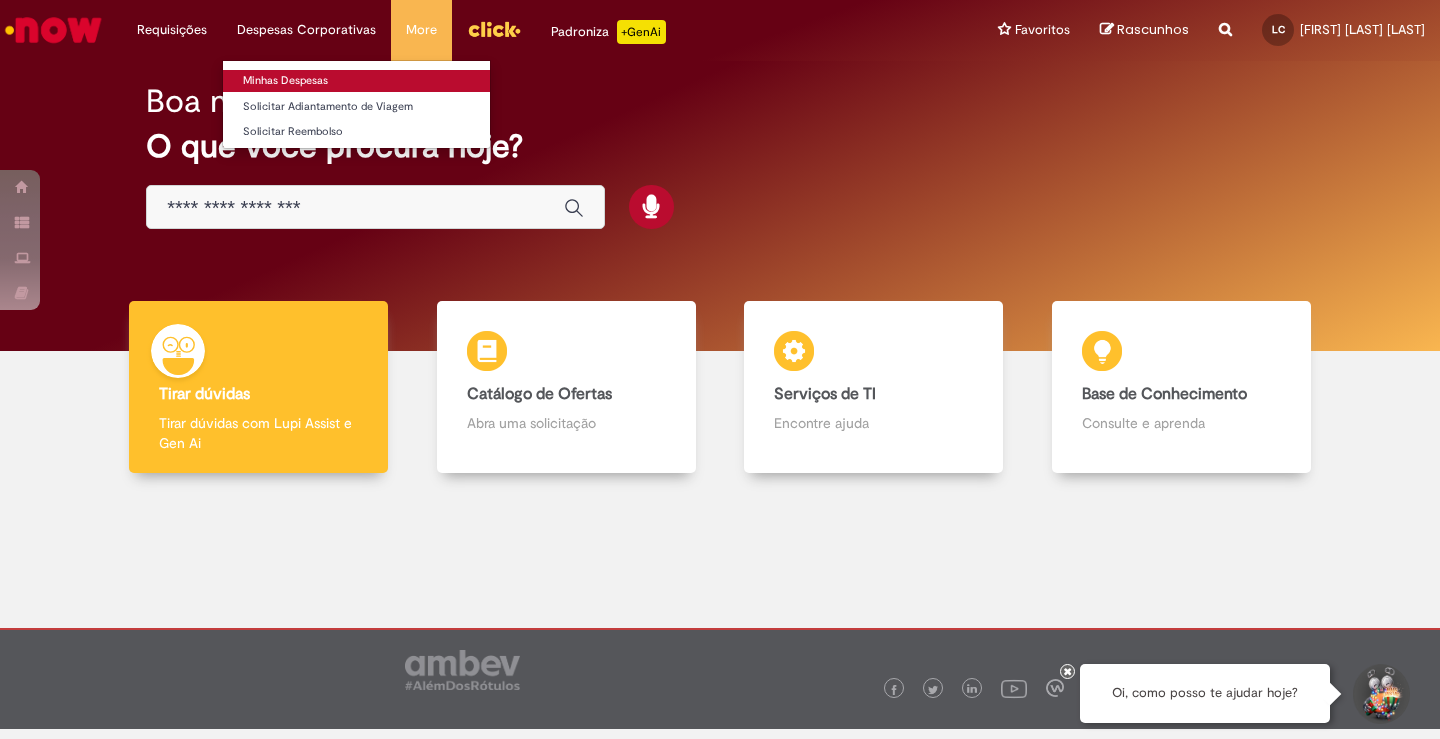 click on "Minhas Despesas" at bounding box center [356, 81] 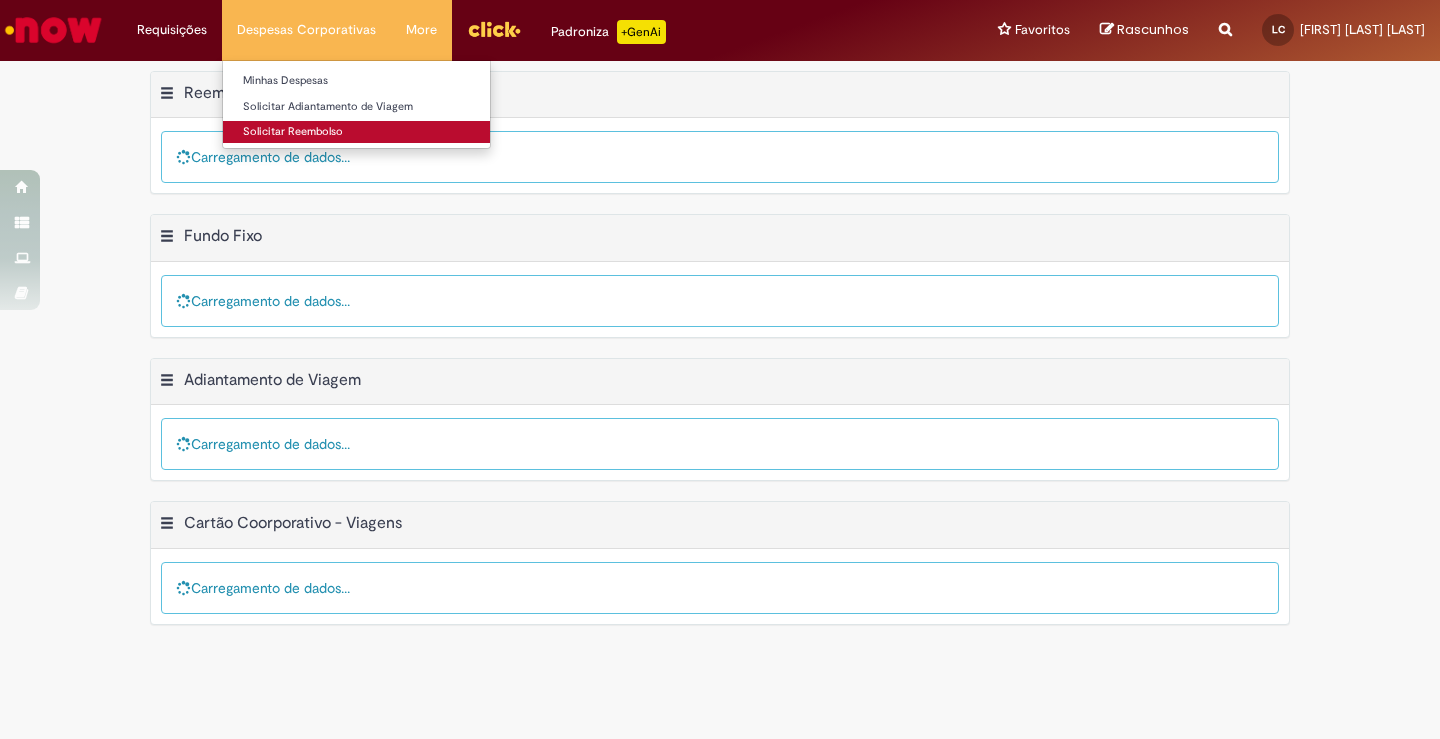 scroll, scrollTop: 0, scrollLeft: 0, axis: both 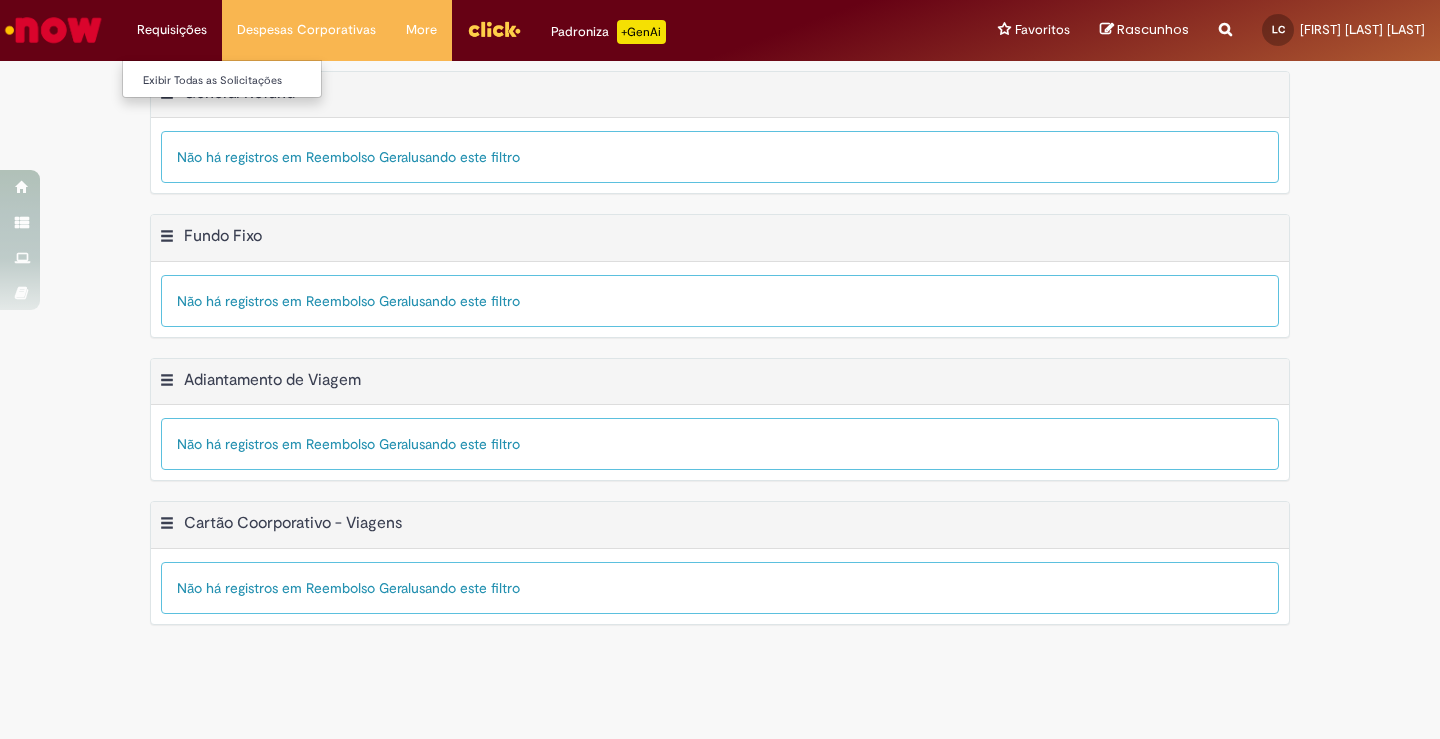 click on "Requisições
Exibir Todas as Solicitações" at bounding box center [172, 30] 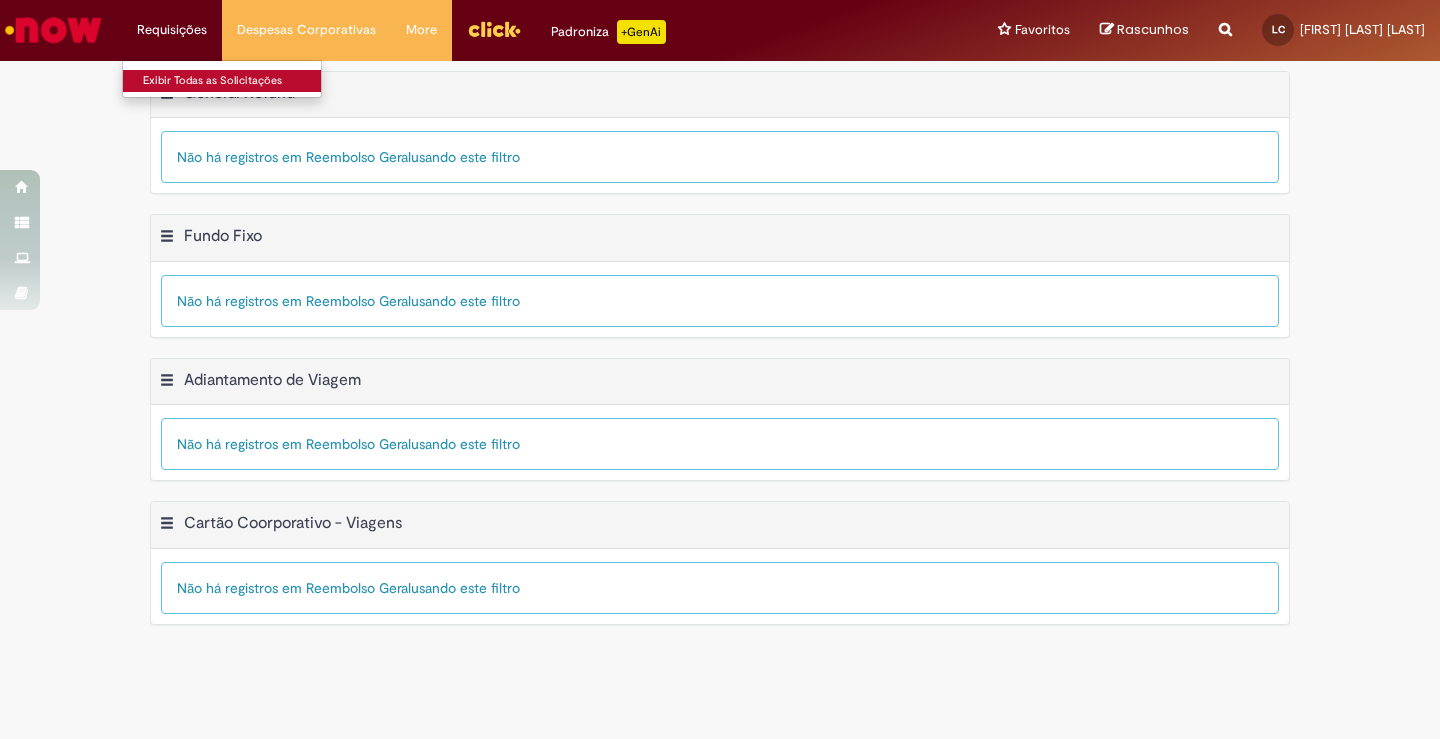 click on "Exibir Todas as Solicitações" at bounding box center [233, 81] 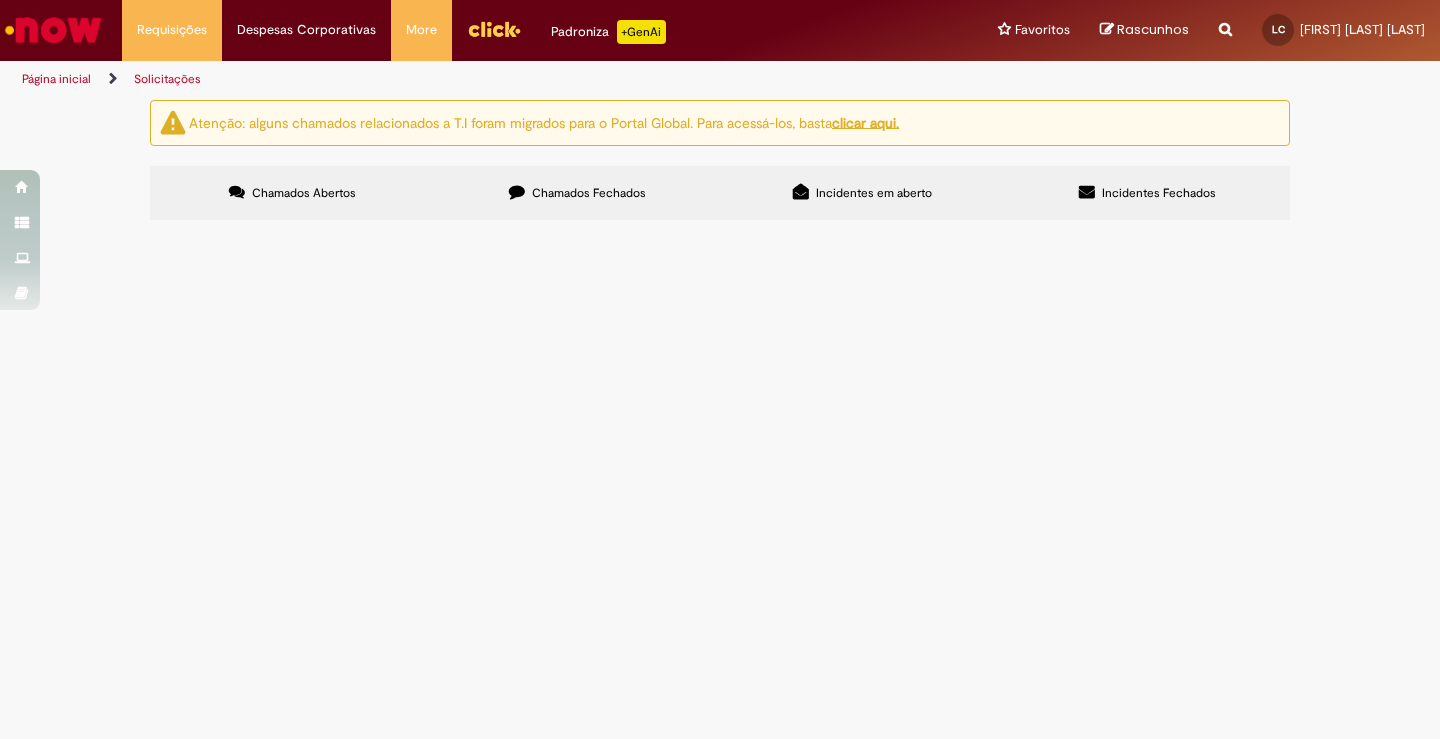 click on "Chamados Fechados" at bounding box center (589, 193) 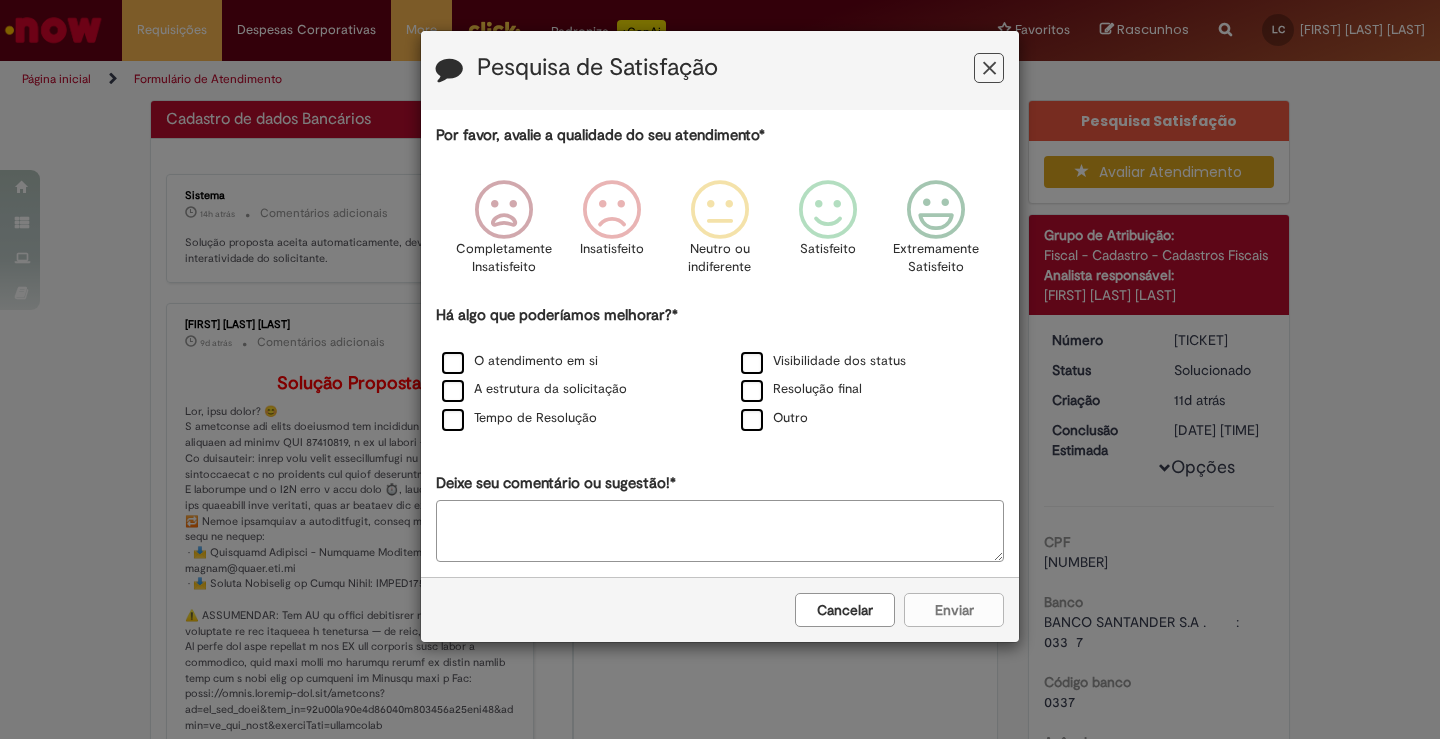 click on "Pesquisa de Satisfação
Por favor, avalie a qualidade do seu atendimento*
Completamente Insatisfeito
Insatisfeito
Neutro ou indiferente
Satisfeito
Extremamente Satisfeito
Há algo que poderíamos melhorar?*
O atendimento em si
Visibilidade dos status
A estrutura da solicitação
Resolução final
Tempo de Resolução
Outro
Deixe seu comentário ou sugestão!*
Cancelar   Enviar" at bounding box center [720, 369] 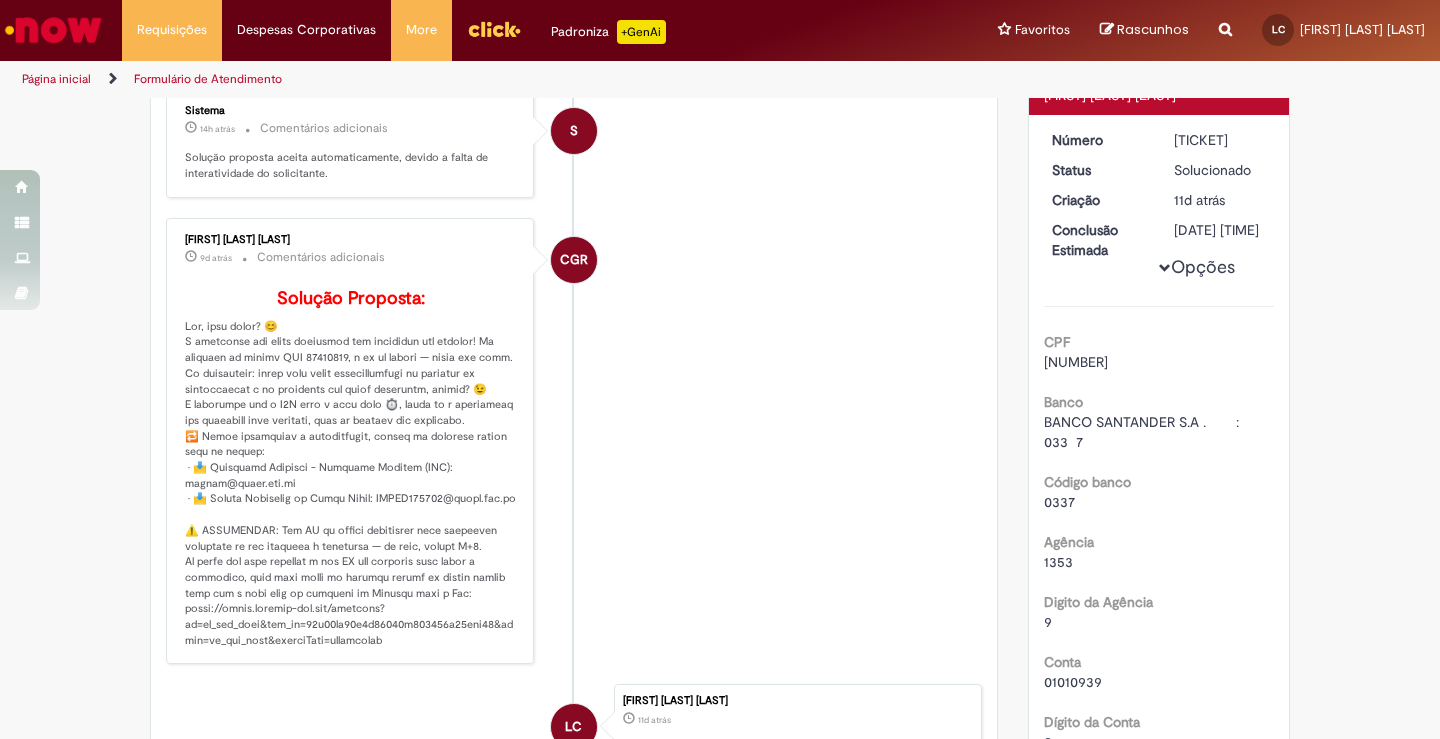 scroll, scrollTop: 100, scrollLeft: 0, axis: vertical 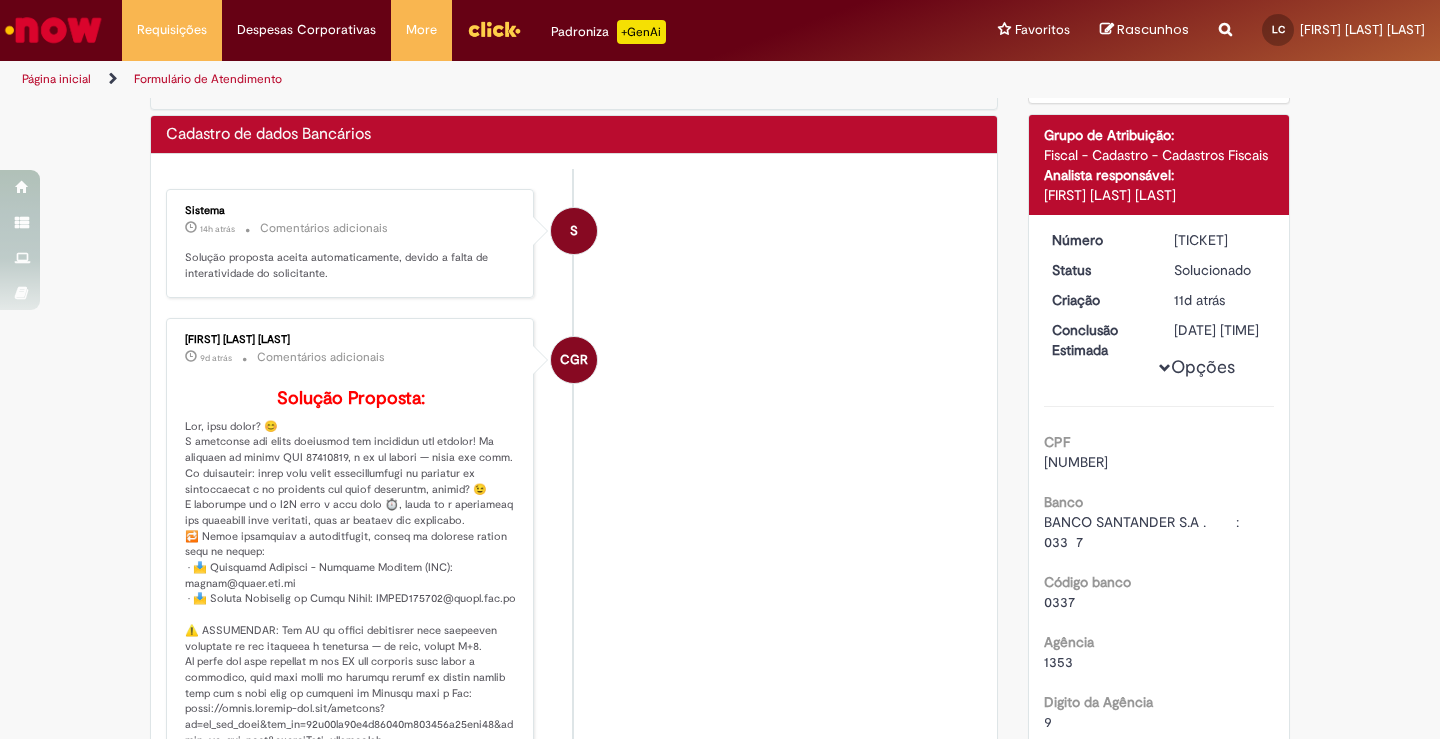 click on "14h atrás" at bounding box center [217, 229] 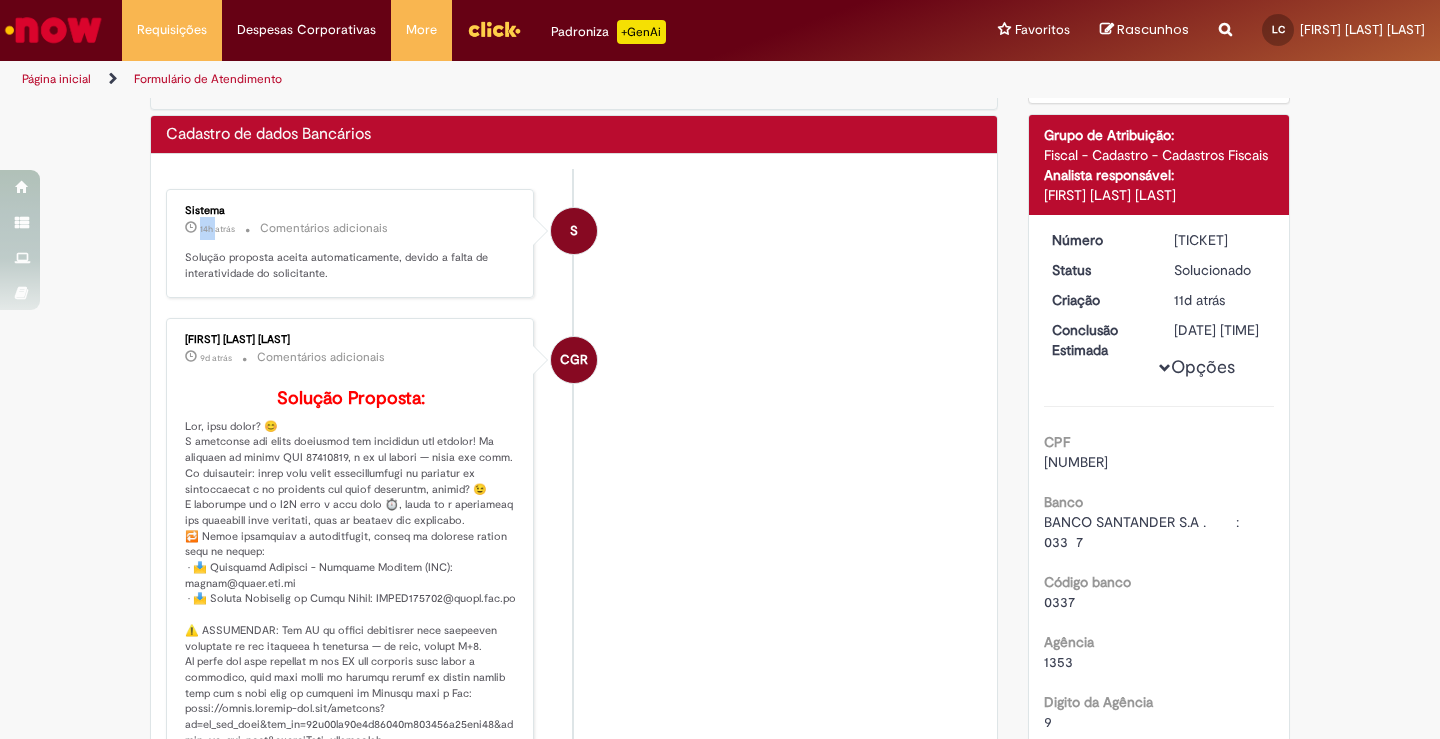 click on "14h atrás" at bounding box center [217, 229] 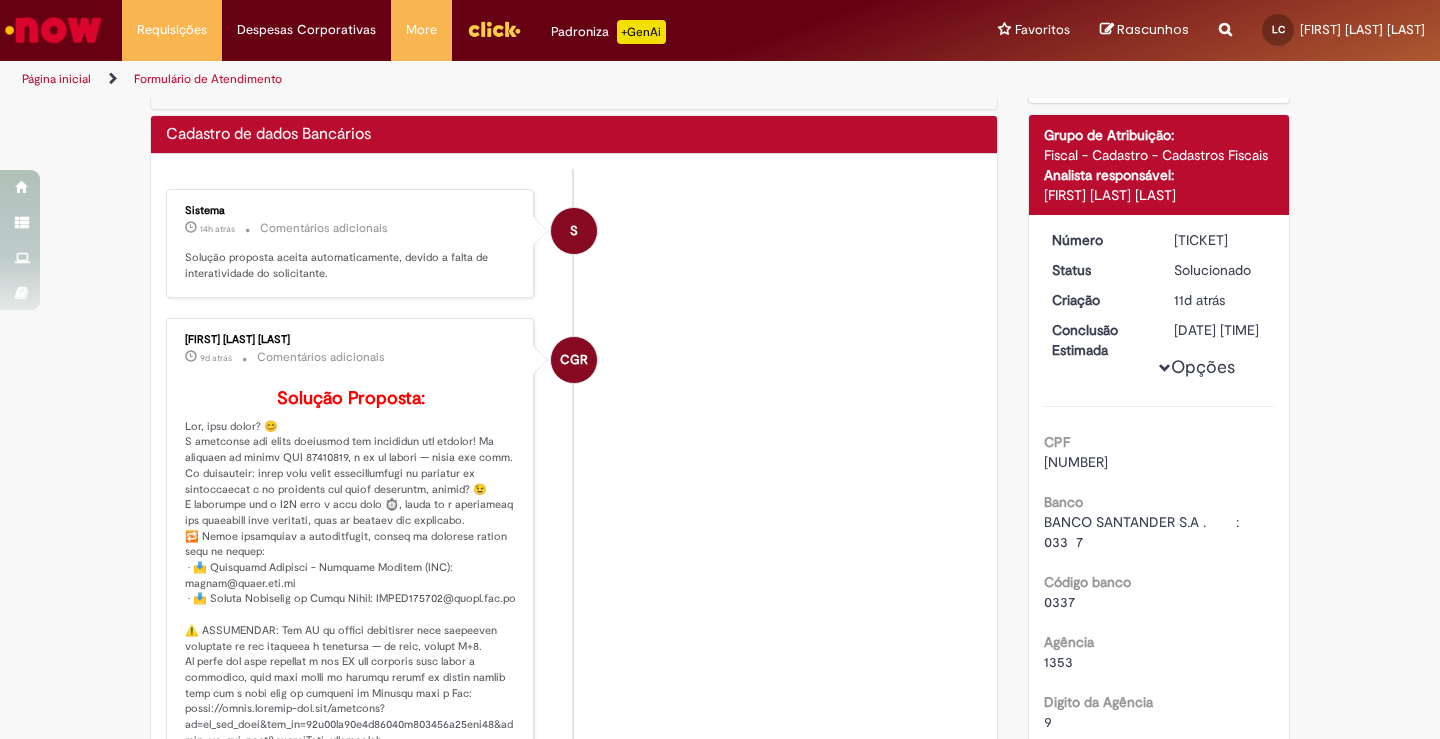 click on "Solução proposta aceita automaticamente, devido a falta de interatividade do solicitante." at bounding box center (351, 265) 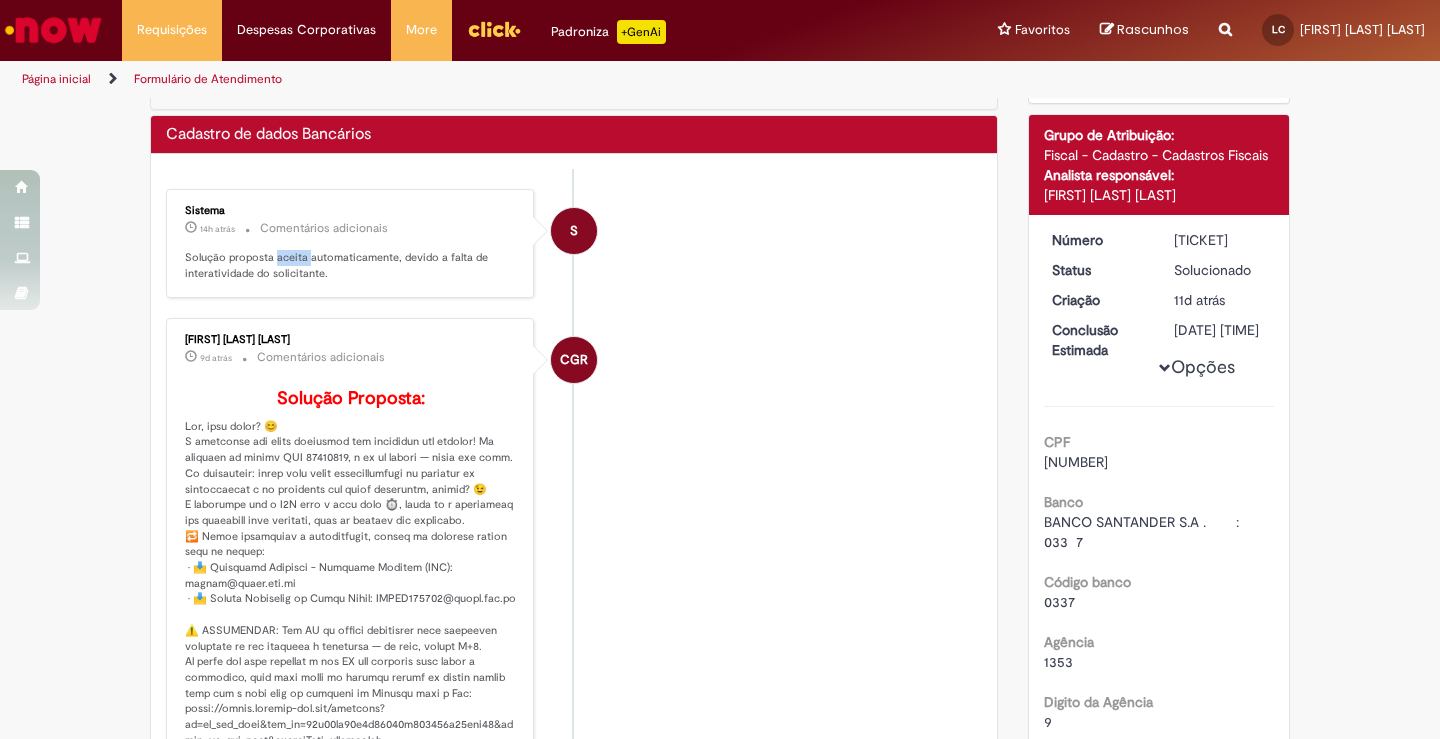 click on "Solução proposta aceita automaticamente, devido a falta de interatividade do solicitante." at bounding box center [351, 265] 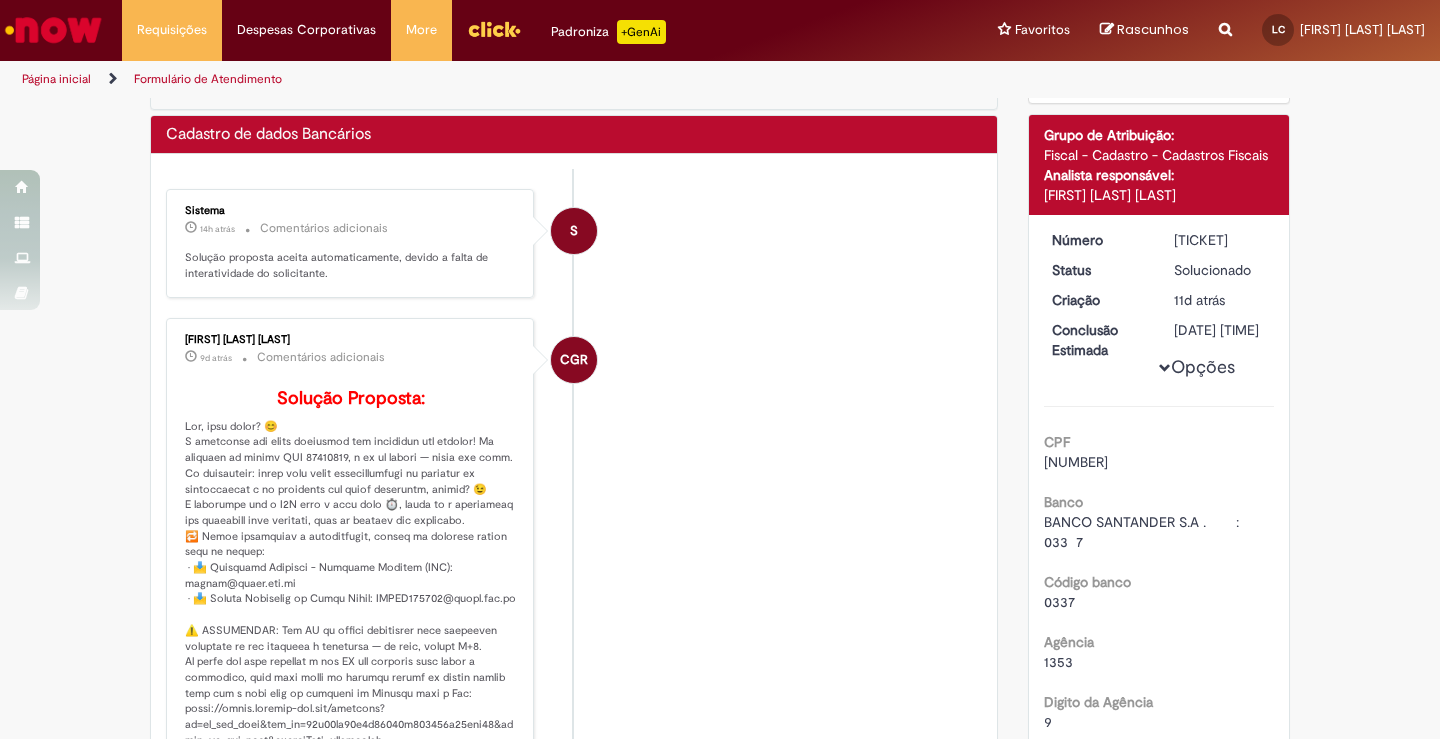 click on "Solução proposta aceita automaticamente, devido a falta de interatividade do solicitante." at bounding box center [351, 265] 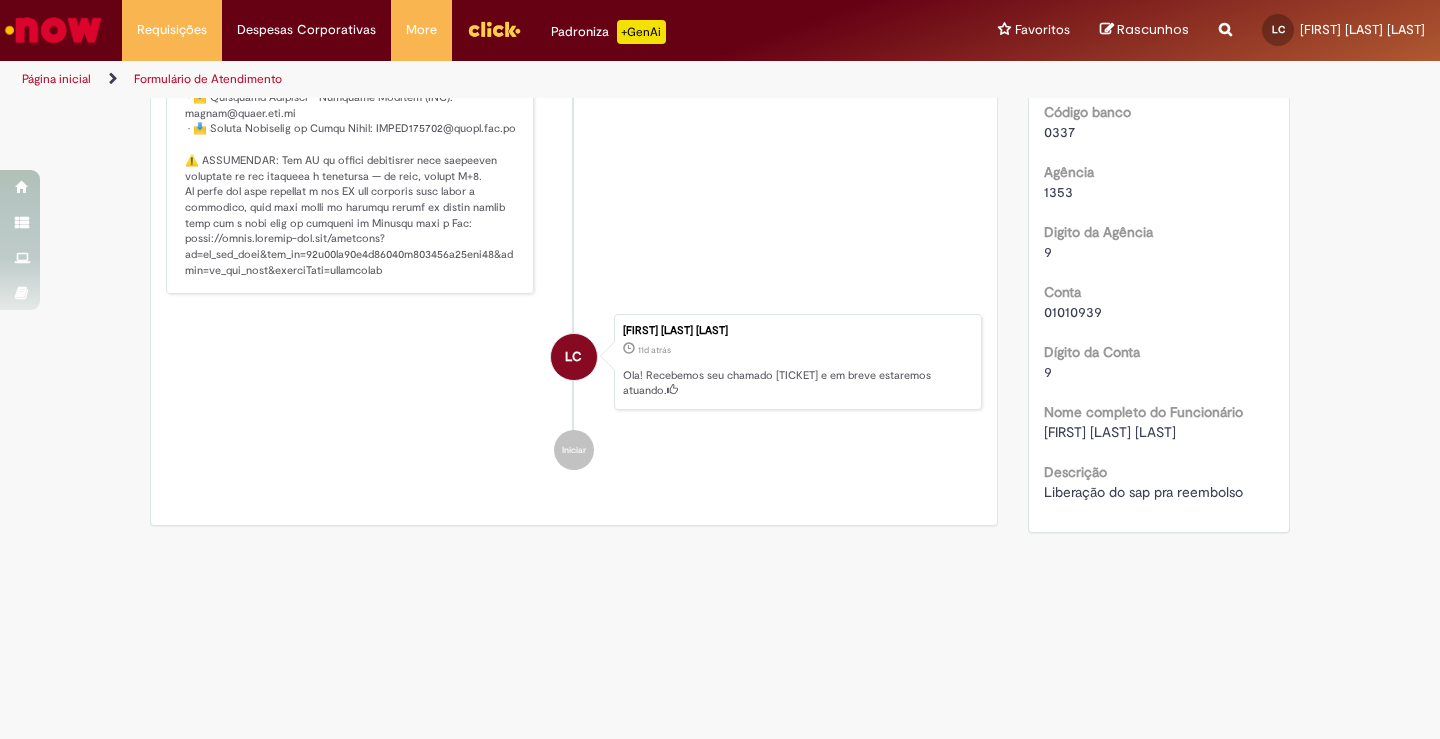scroll, scrollTop: 0, scrollLeft: 0, axis: both 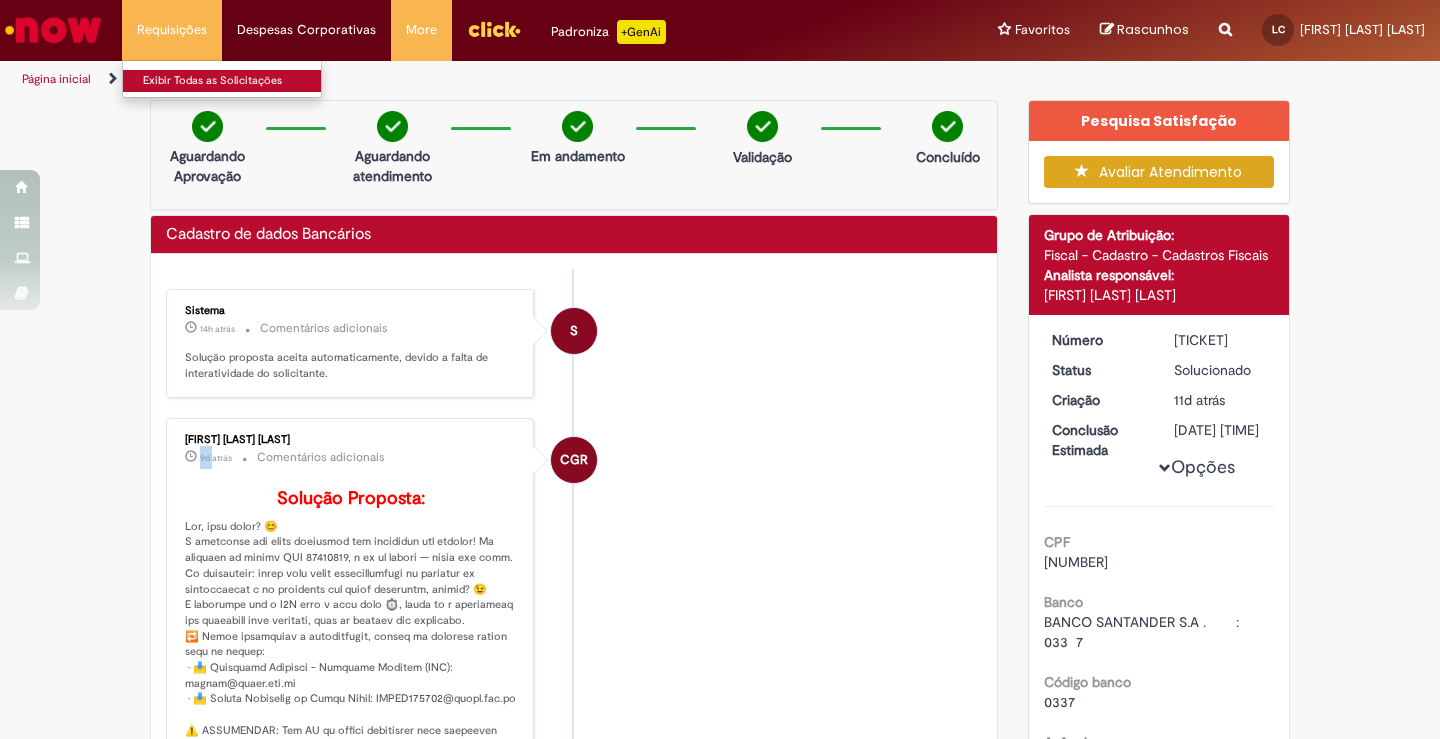 click on "Exibir Todas as Solicitações" at bounding box center [233, 81] 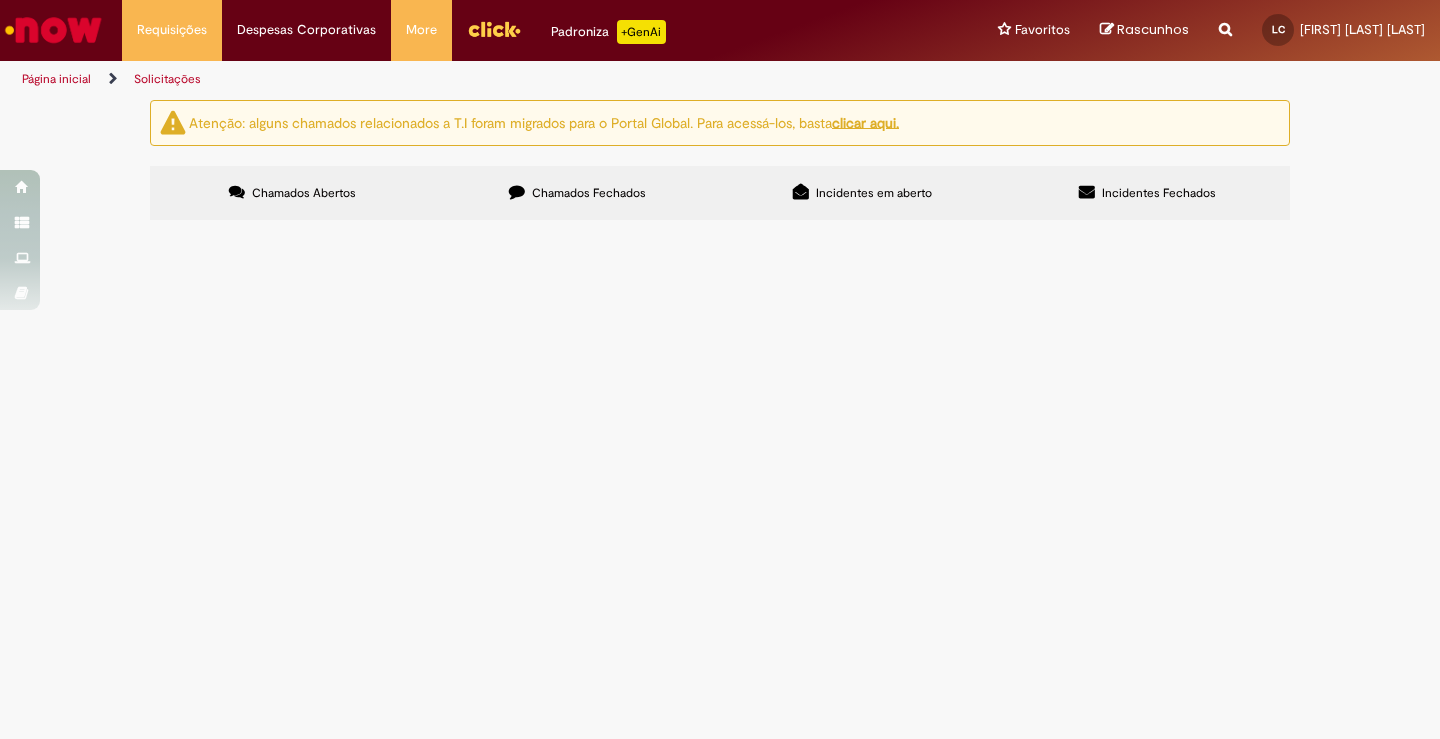 click on "Atenção: alguns chamados relacionados a T.I foram migrados para o Portal Global. Para acessá-los, basta  clicar aqui.
Chamados Abertos     Chamados Fechados     Incidentes em aberto     Incidentes Fechados
Itens solicitados
Exportar como PDF Exportar como Excel Exportar como CSV
Itens solicitados
Não há registros em Item solicitado  usando este filtro
Itens solicitados
Exportar como PDF Exportar como Excel Exportar como CSV
Itens solicitados
Número
Oferta" at bounding box center [720, 162] 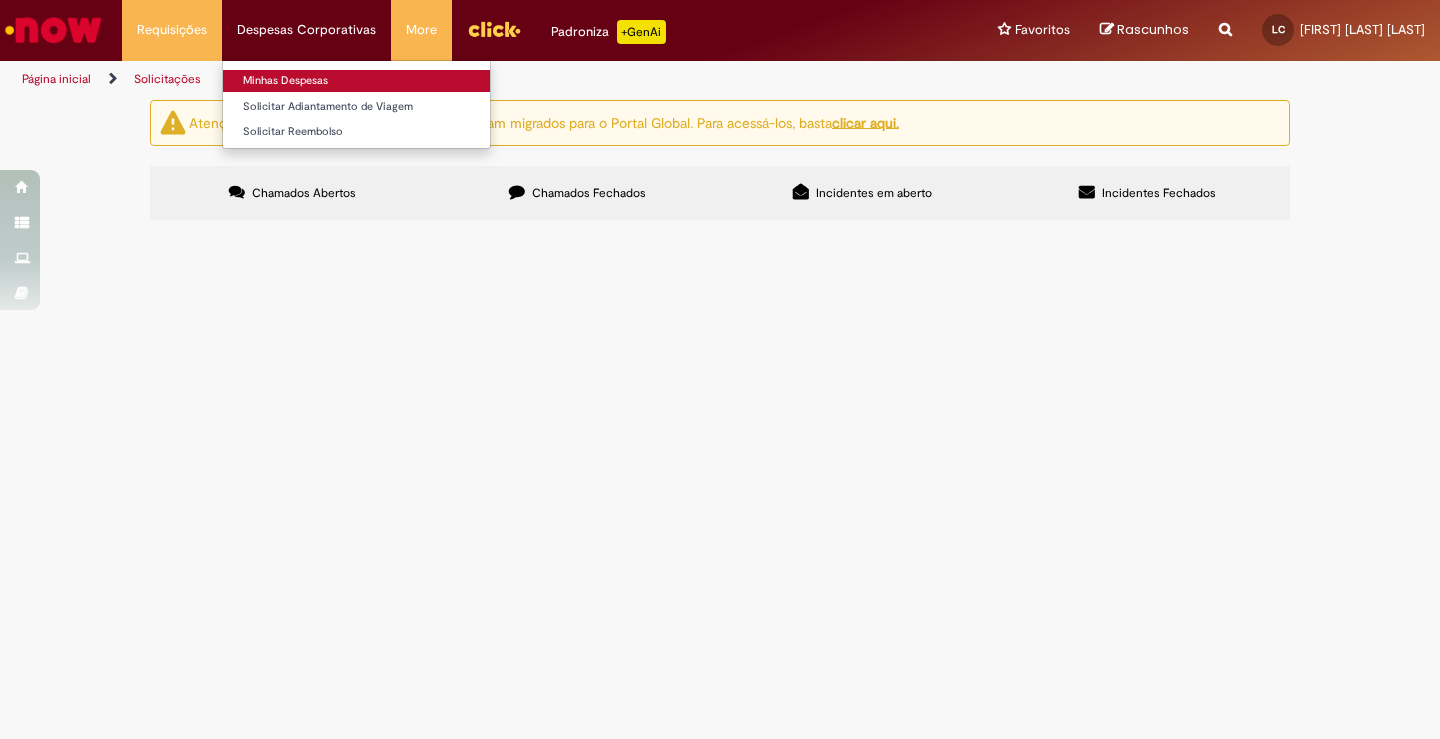click on "Minhas Despesas" at bounding box center (356, 81) 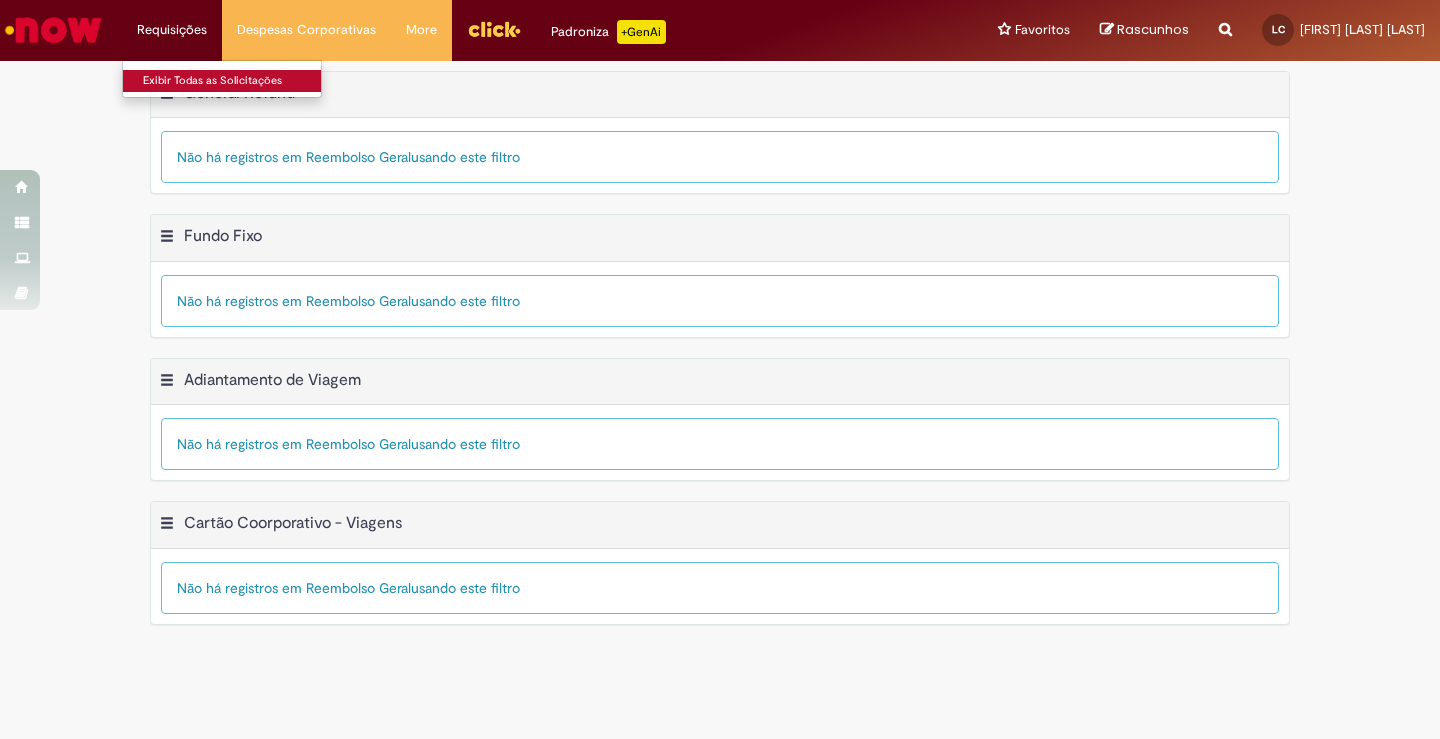 click on "Exibir Todas as Solicitações" at bounding box center [233, 81] 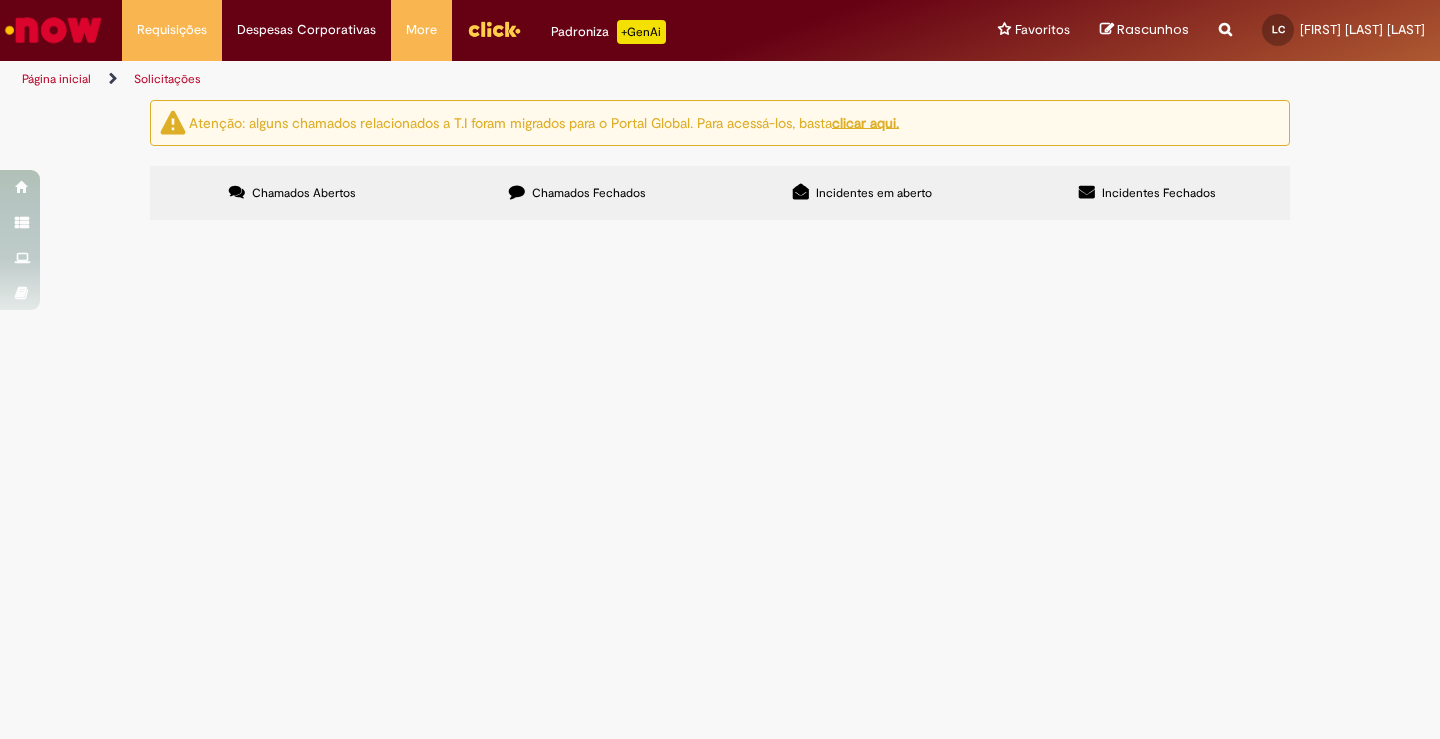 click on "Chamados Fechados" at bounding box center (589, 193) 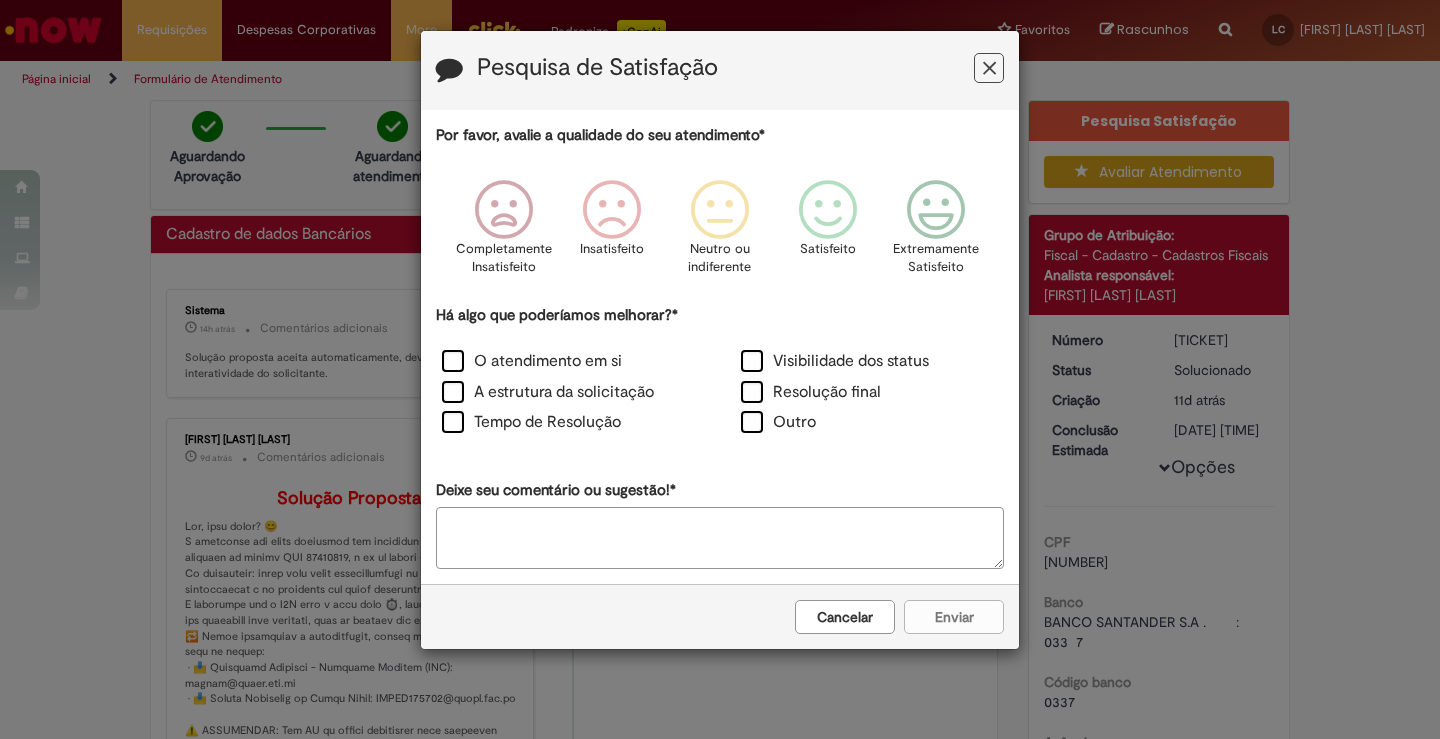 click at bounding box center (989, 68) 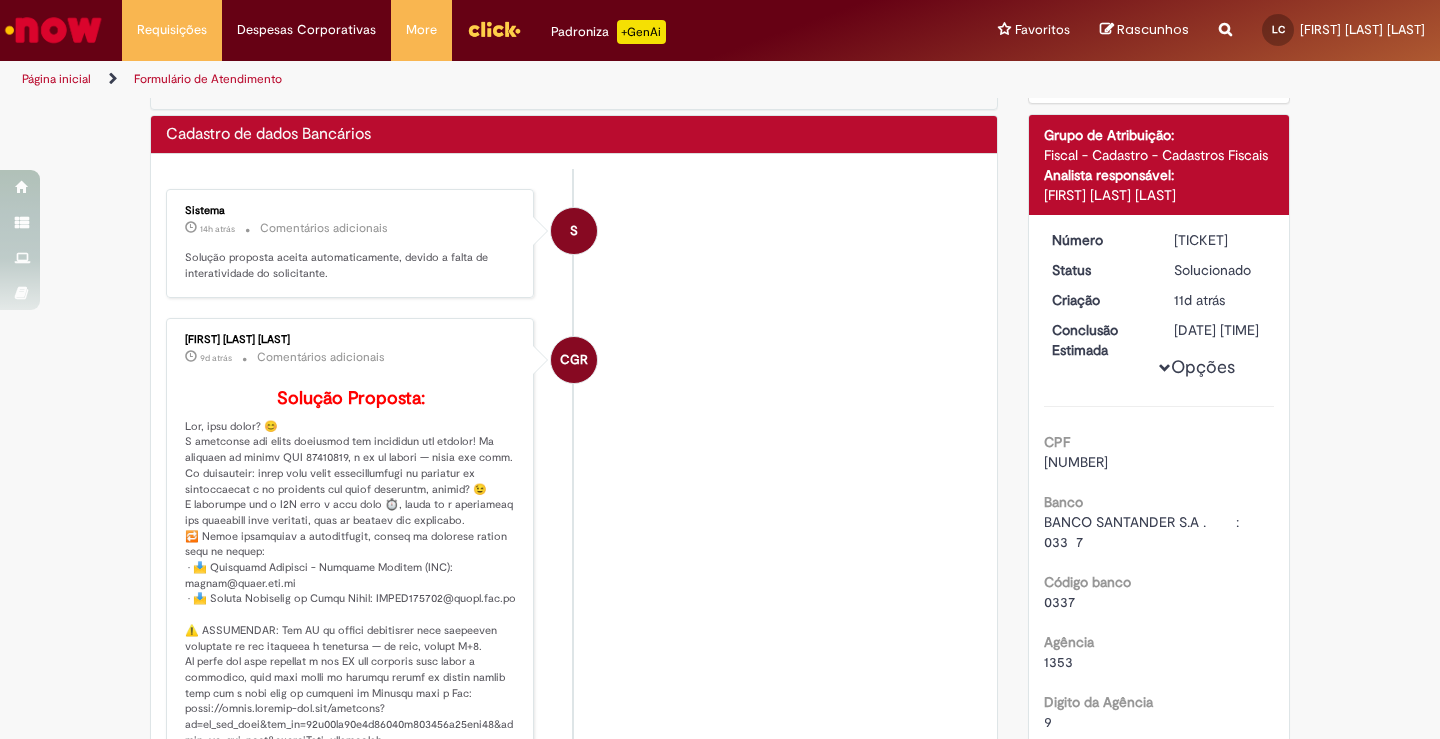 scroll, scrollTop: 0, scrollLeft: 0, axis: both 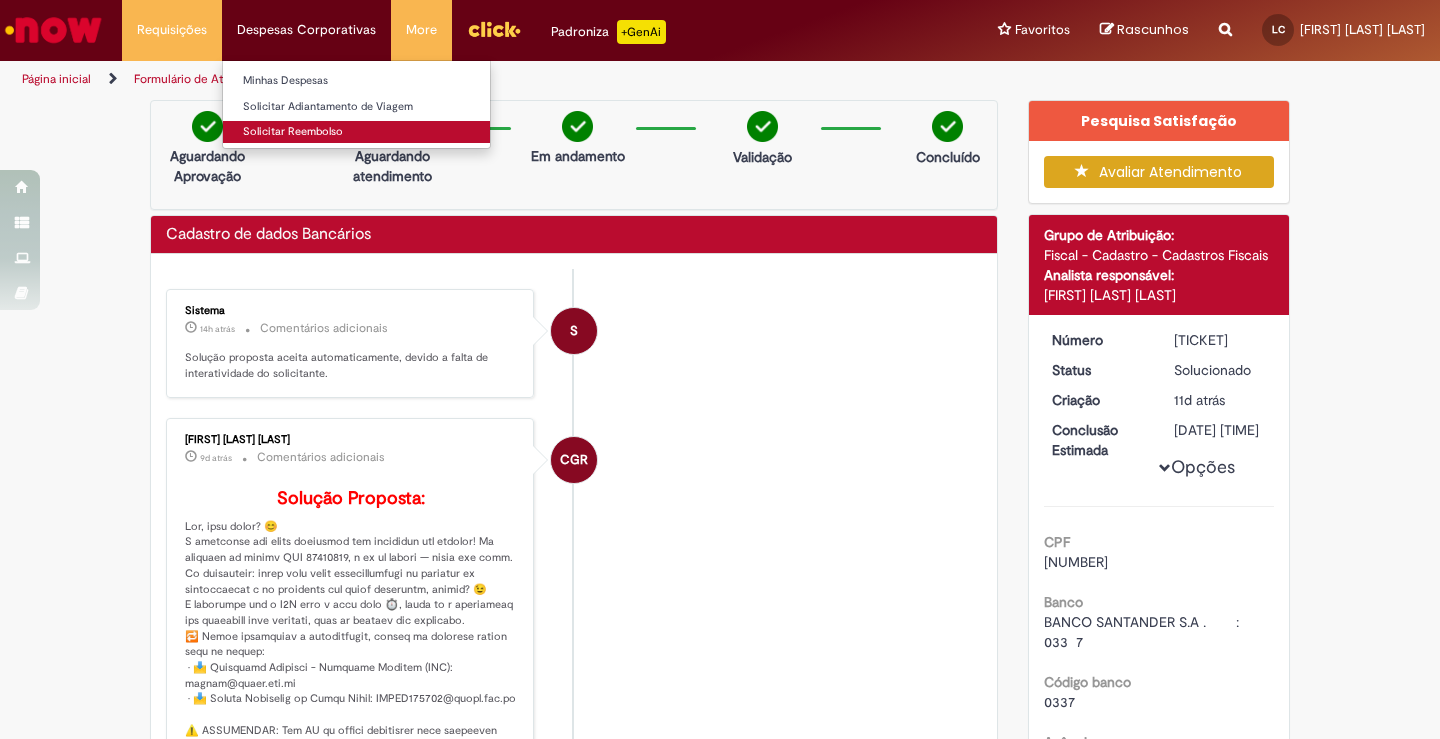 click on "Solicitar Reembolso" at bounding box center (356, 132) 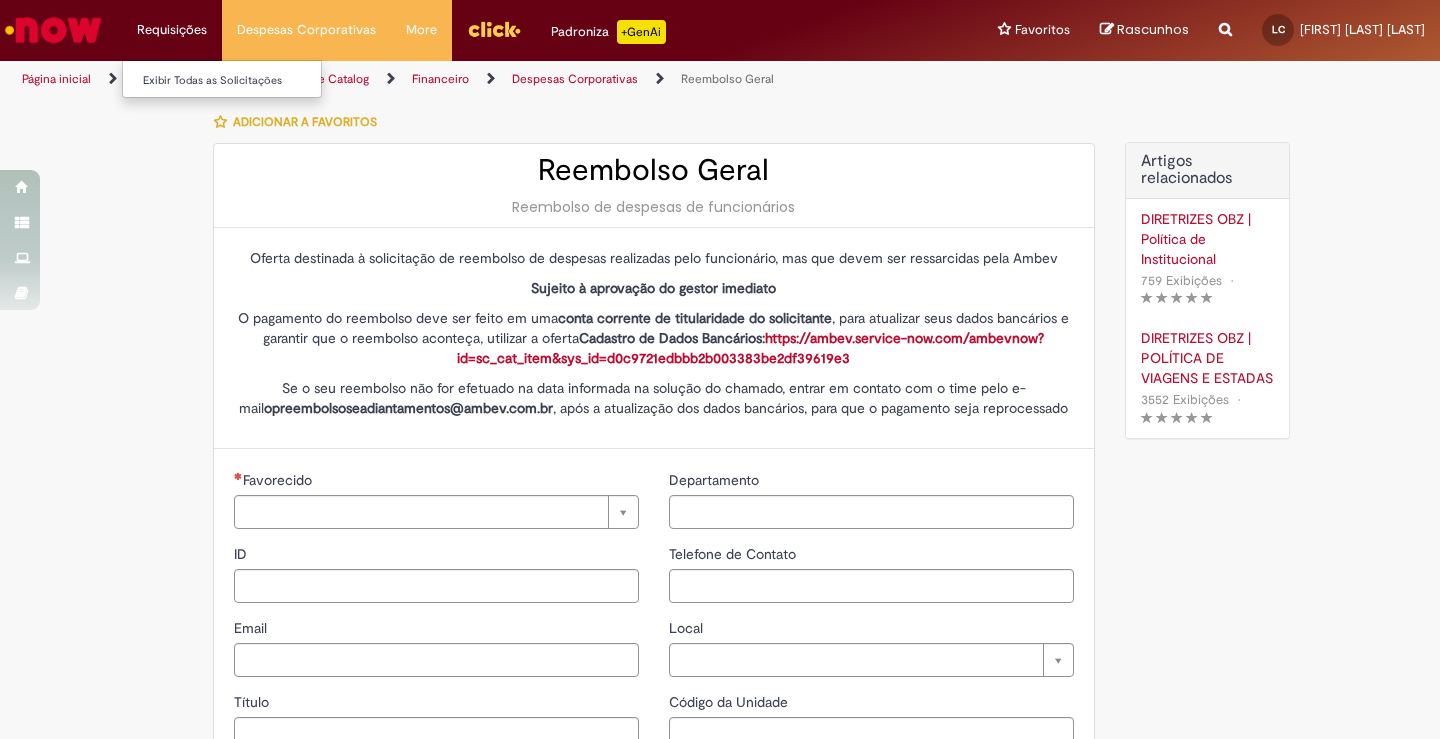 type on "********" 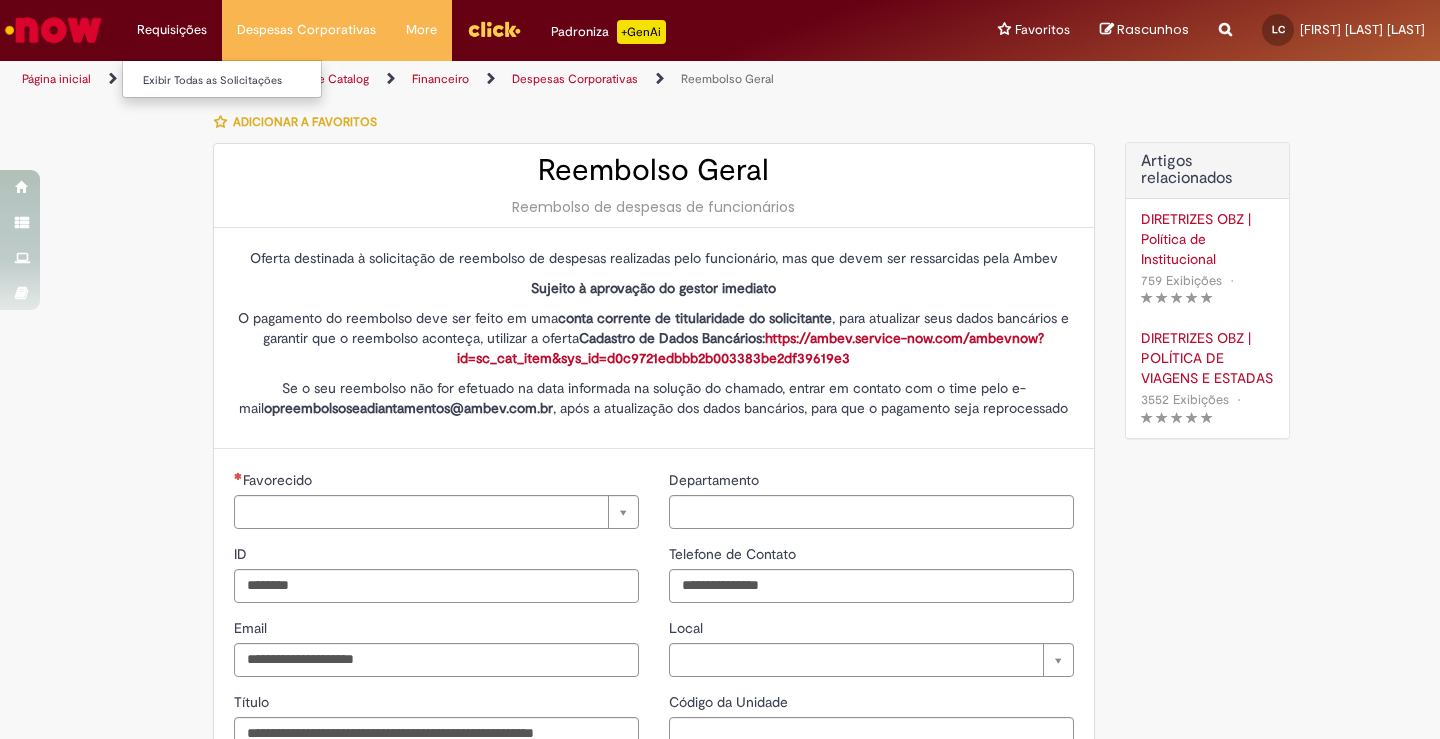 type on "**********" 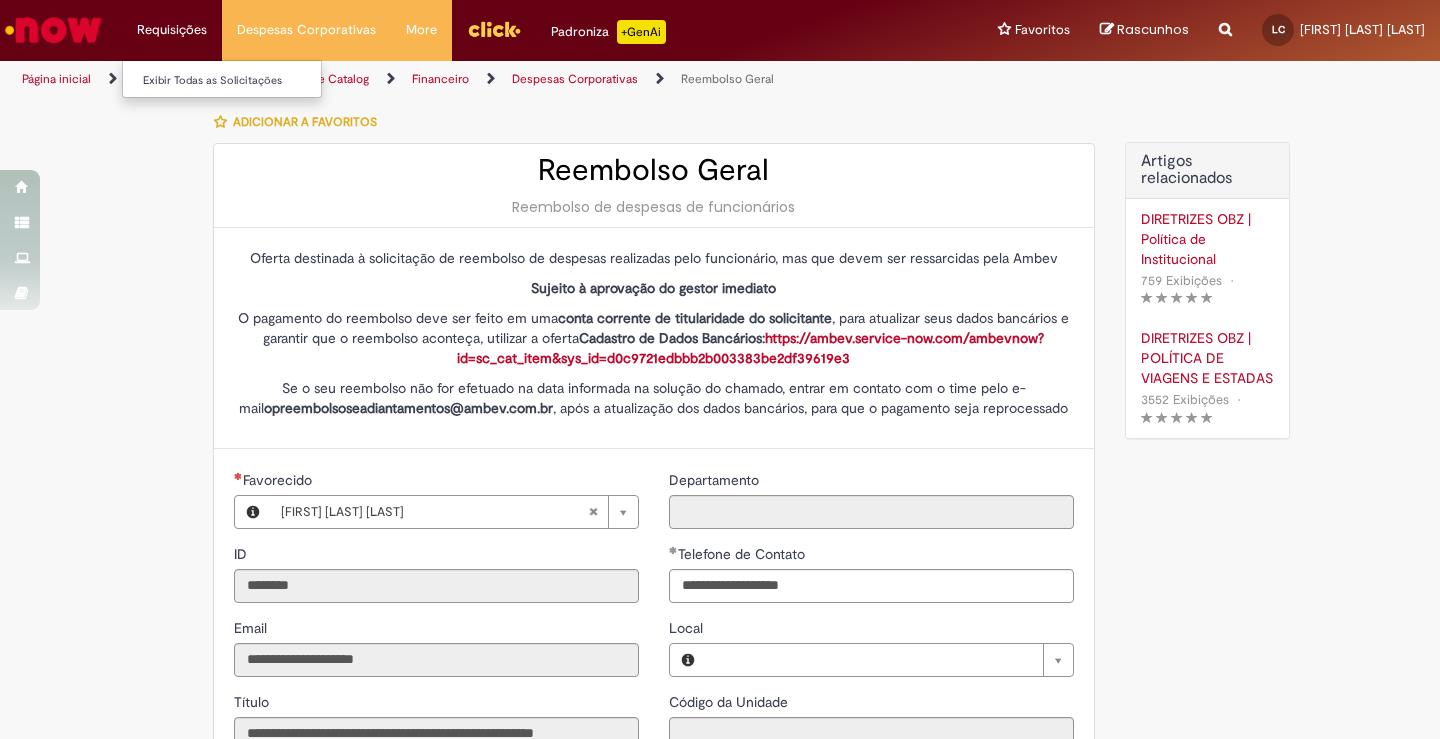 type on "**********" 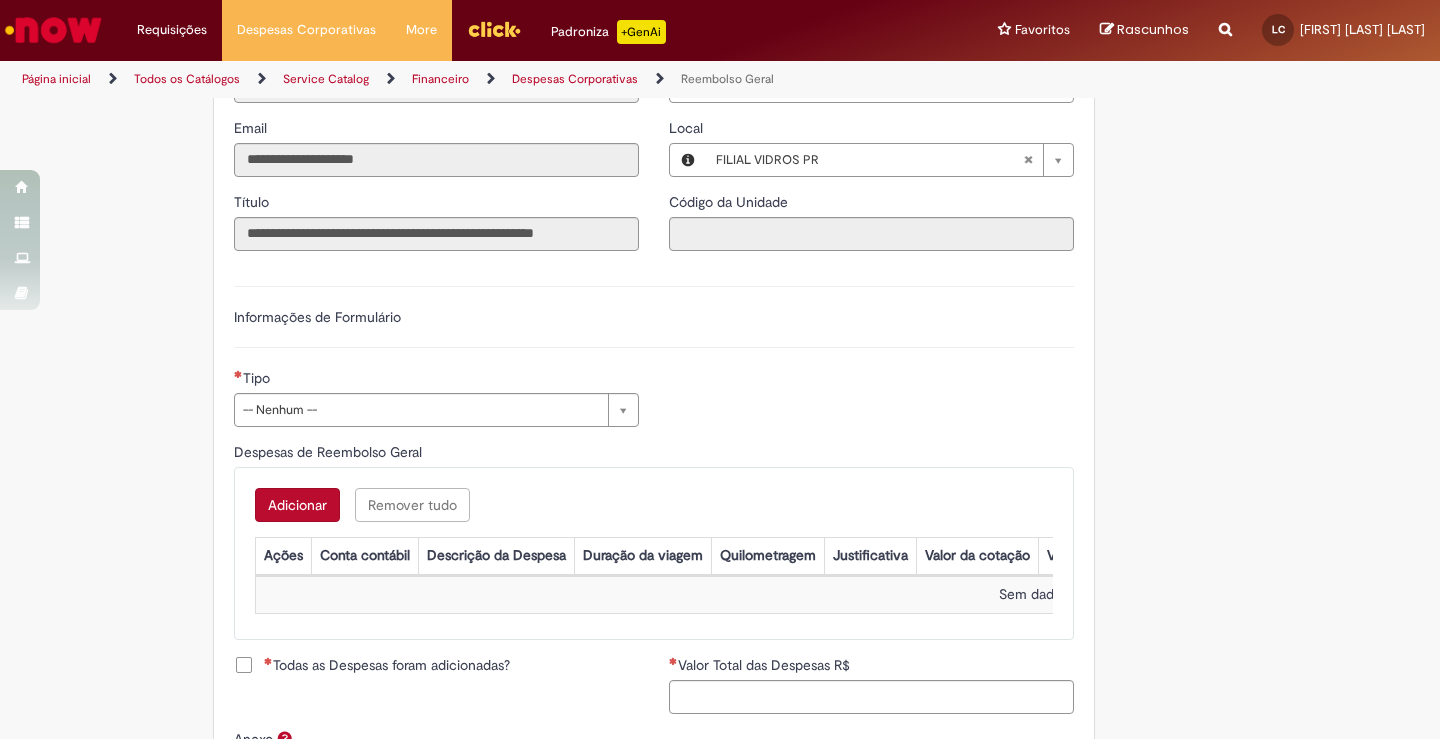 scroll, scrollTop: 600, scrollLeft: 0, axis: vertical 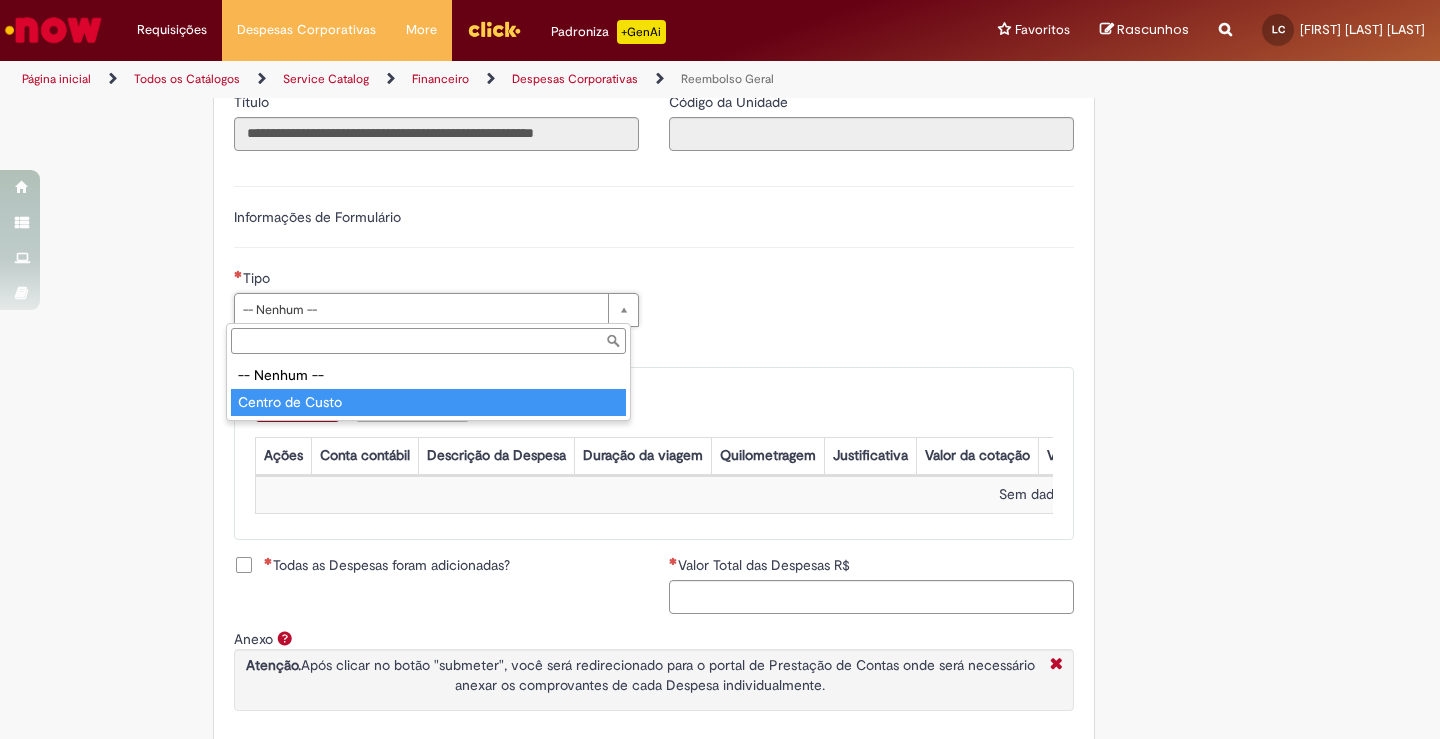 type on "**********" 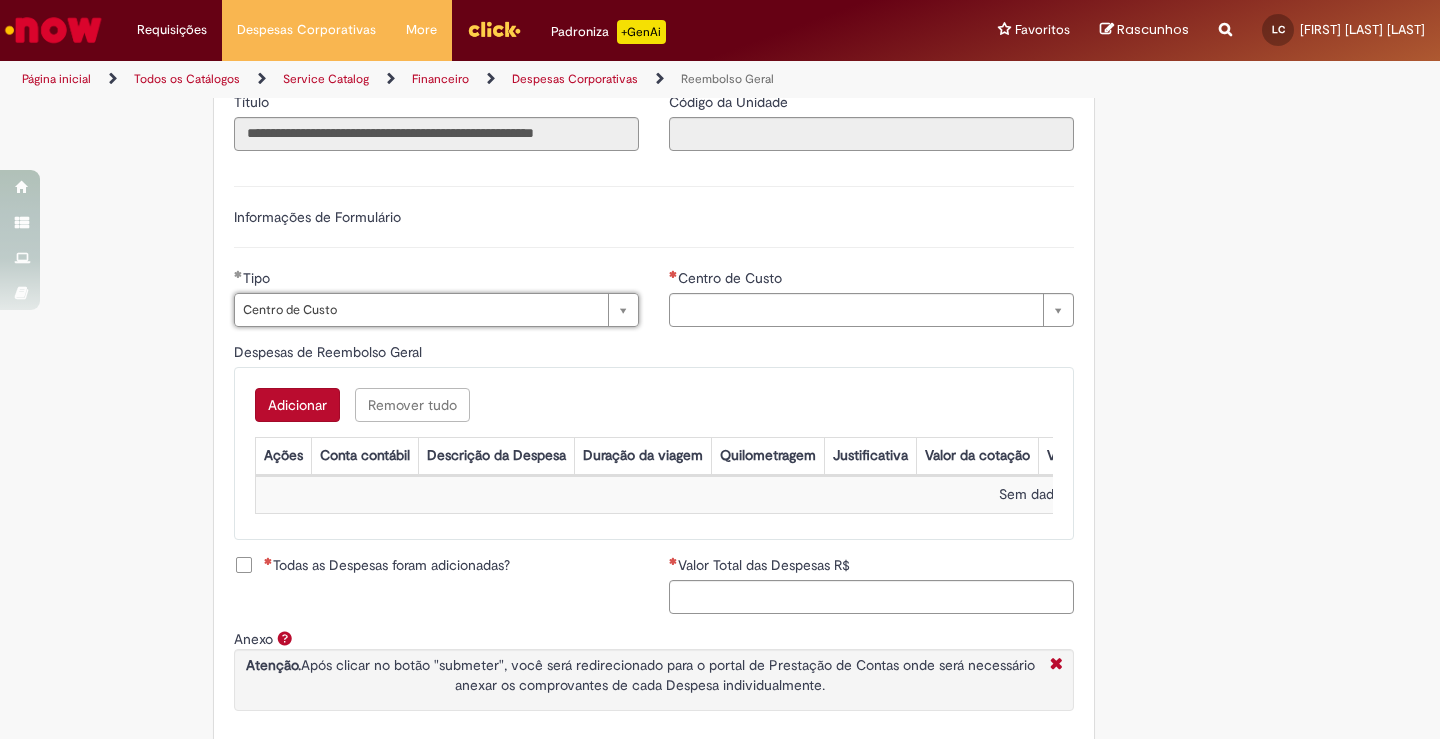 type on "**********" 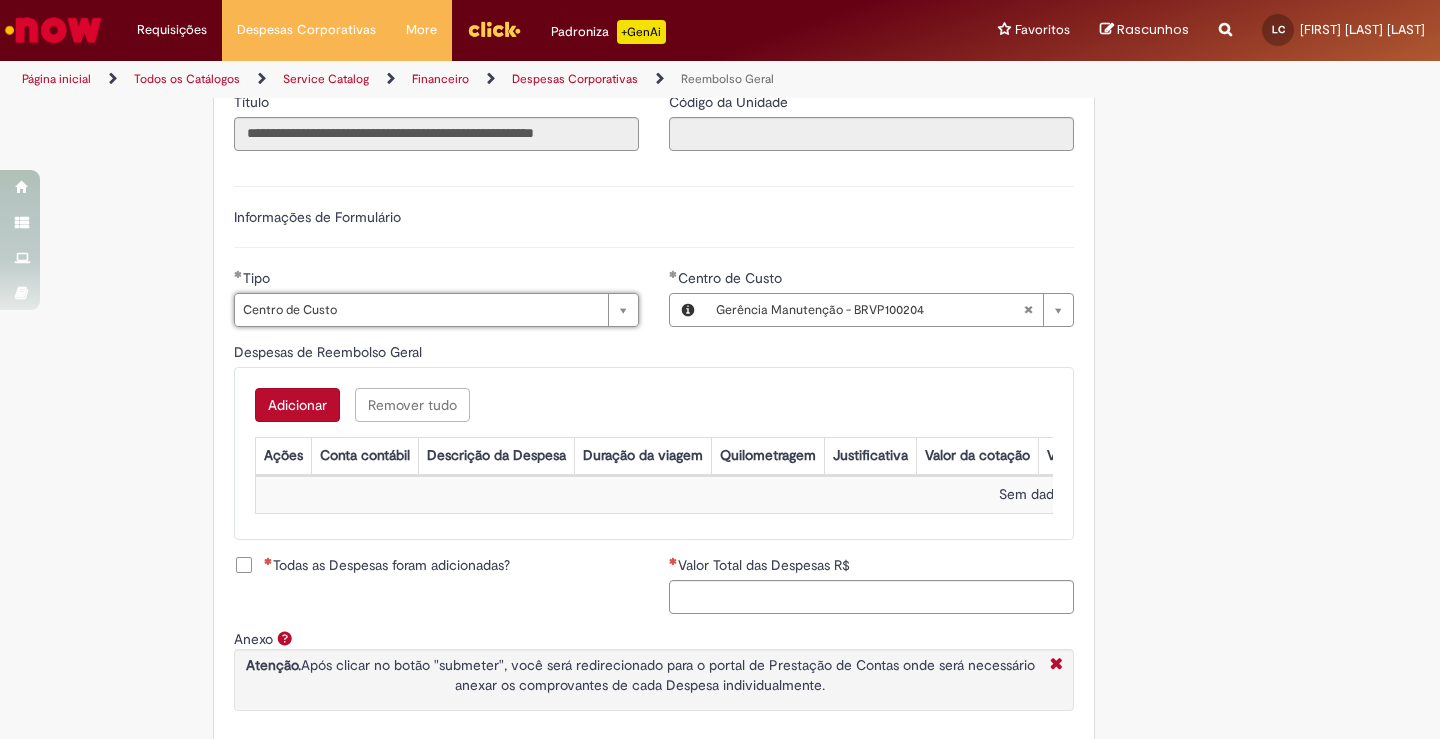 type 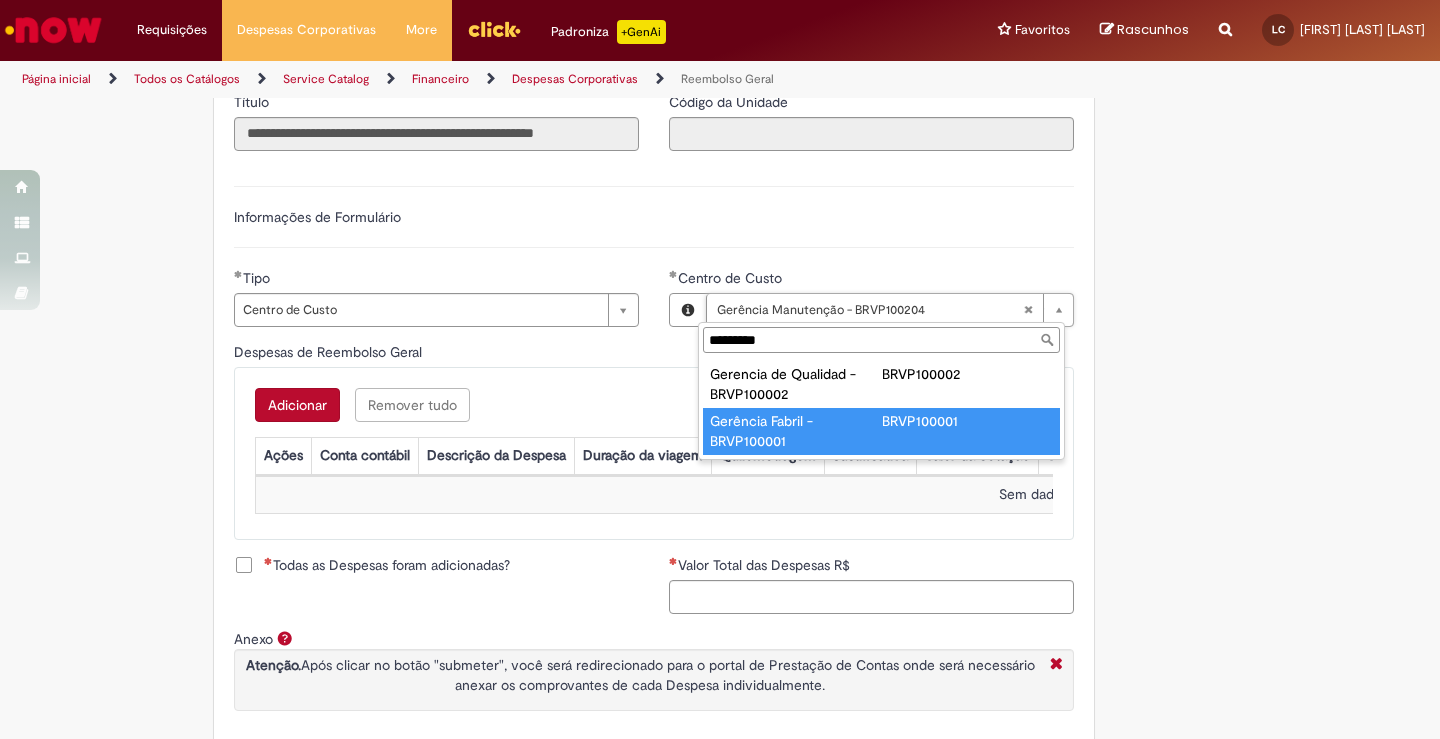 type on "*********" 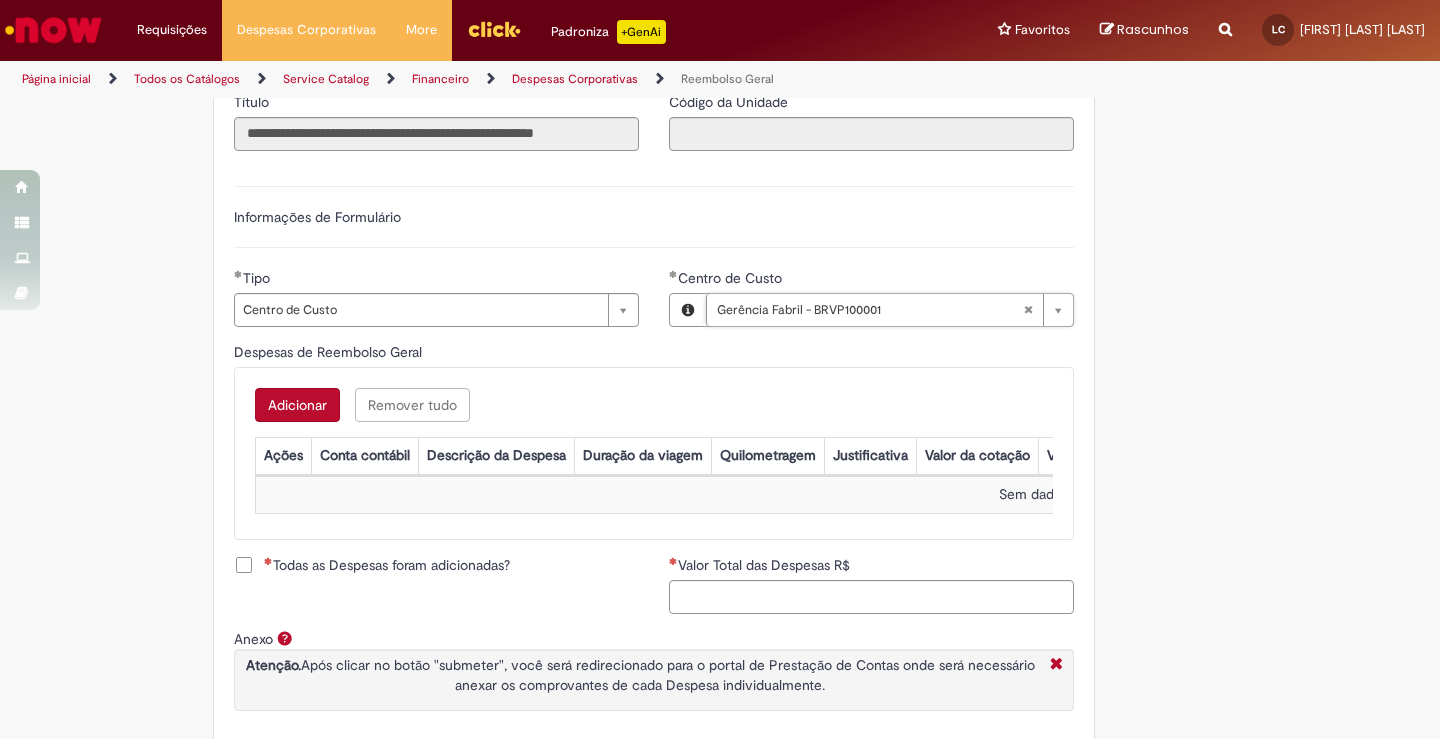 scroll, scrollTop: 0, scrollLeft: 184, axis: horizontal 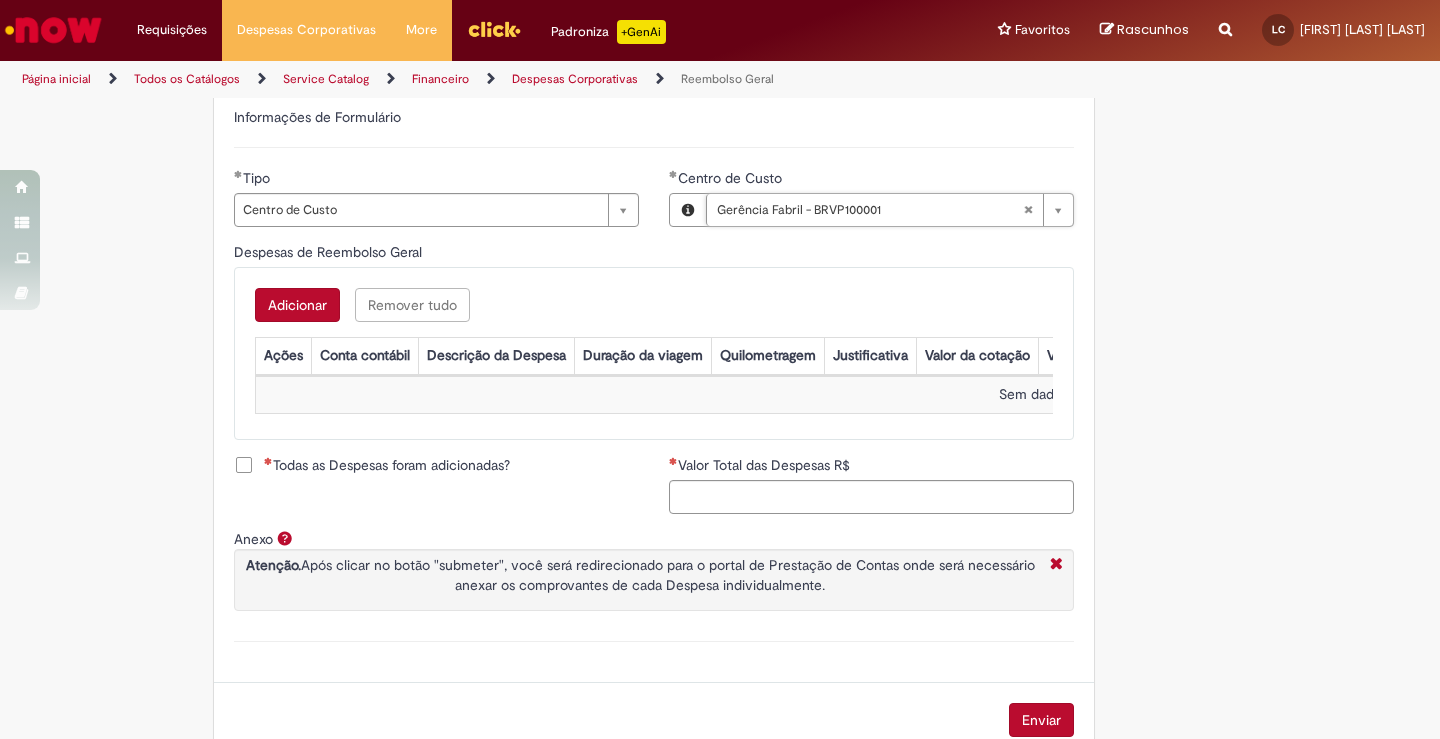 click on "Adicionar" at bounding box center [297, 305] 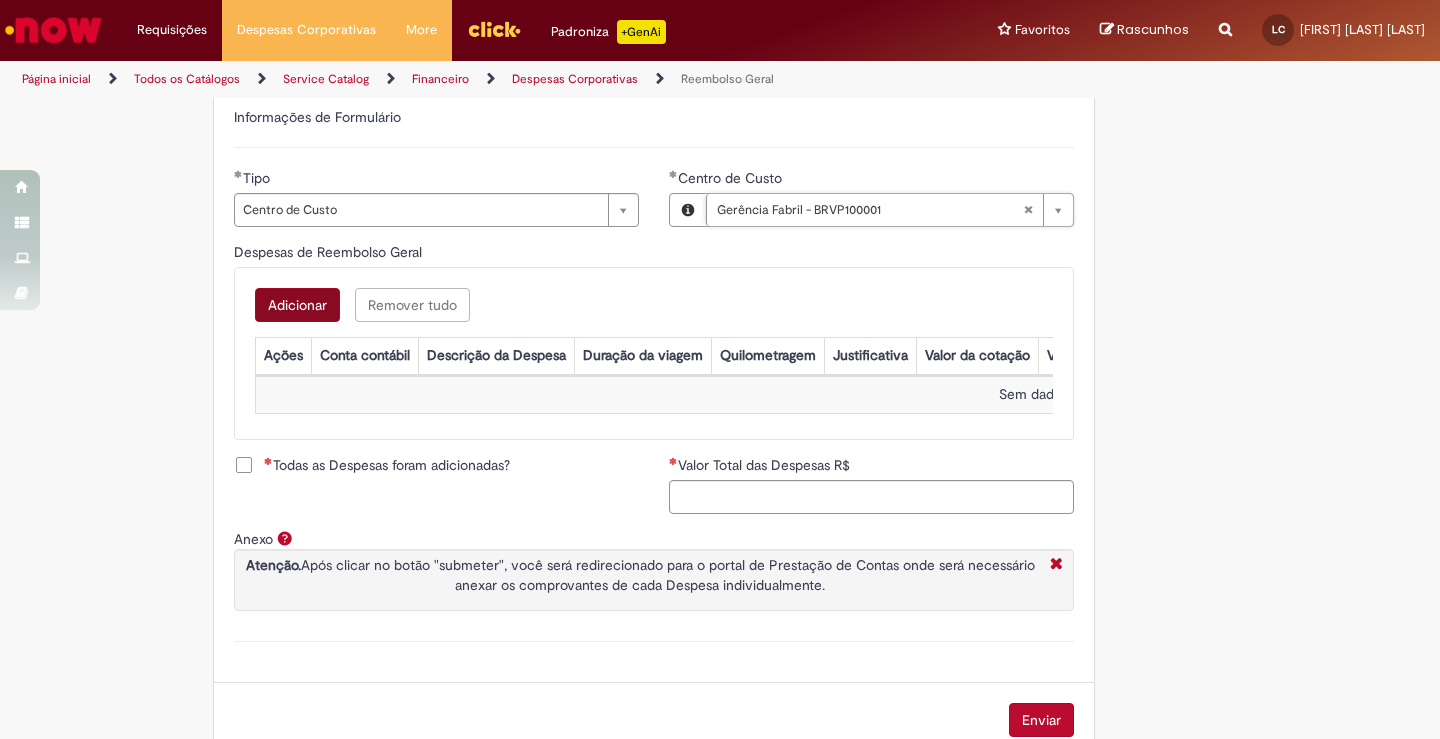 scroll, scrollTop: 0, scrollLeft: 0, axis: both 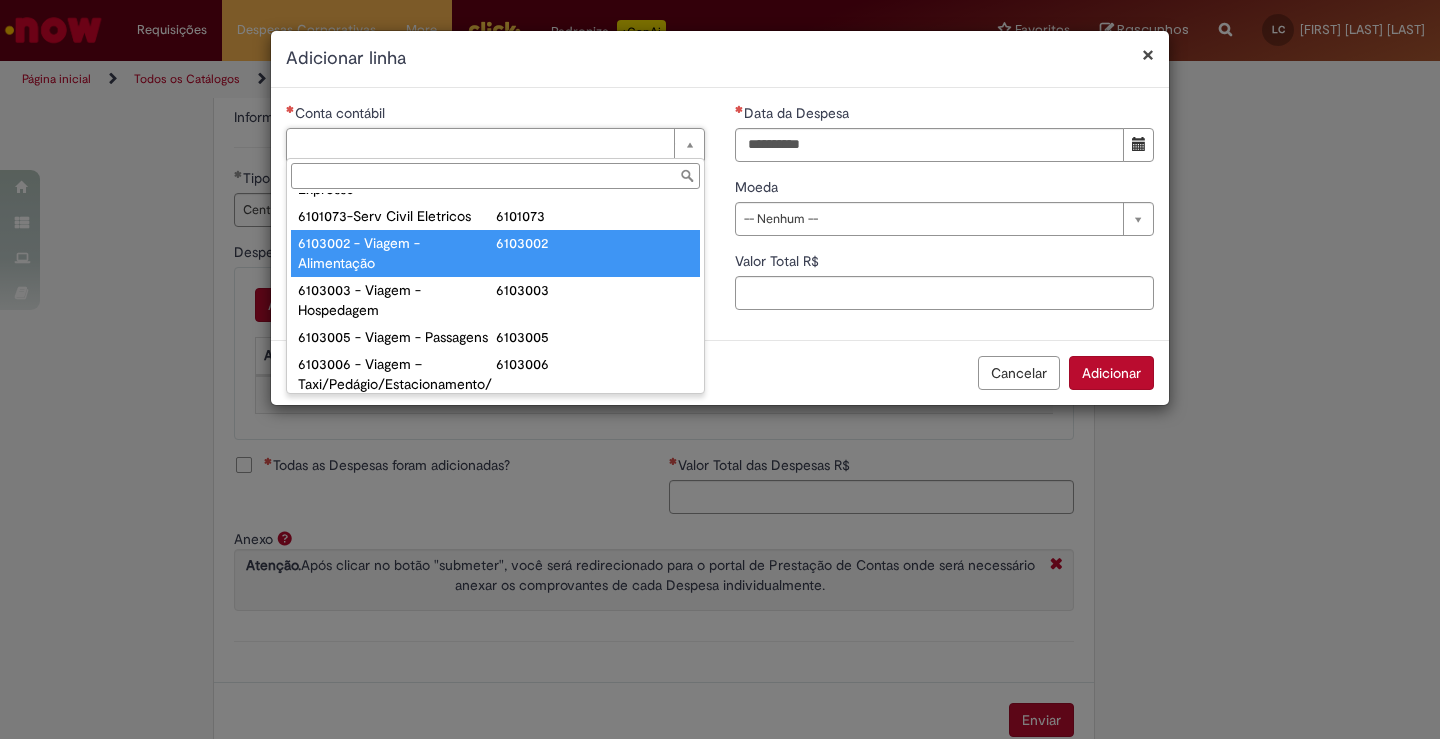 type on "**********" 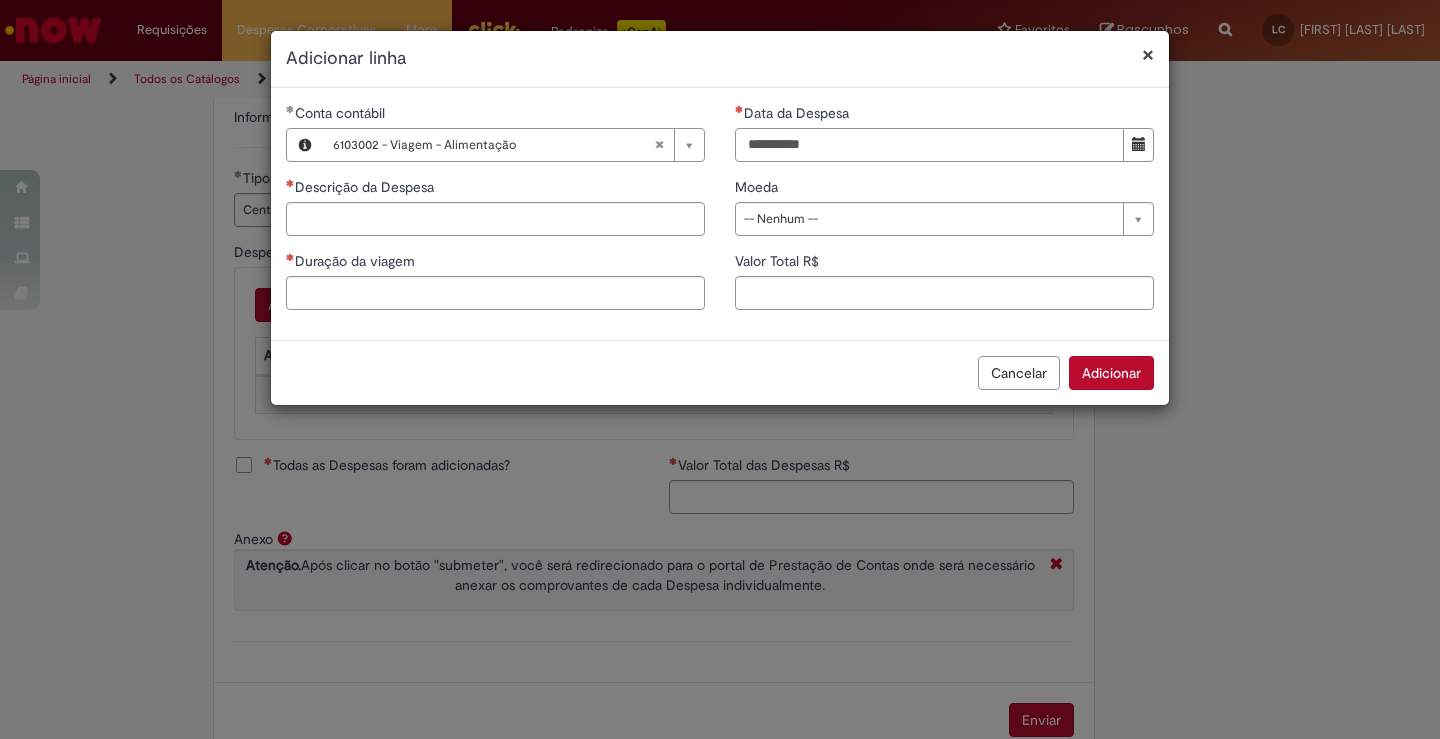 click on "Data da Despesa" at bounding box center [929, 145] 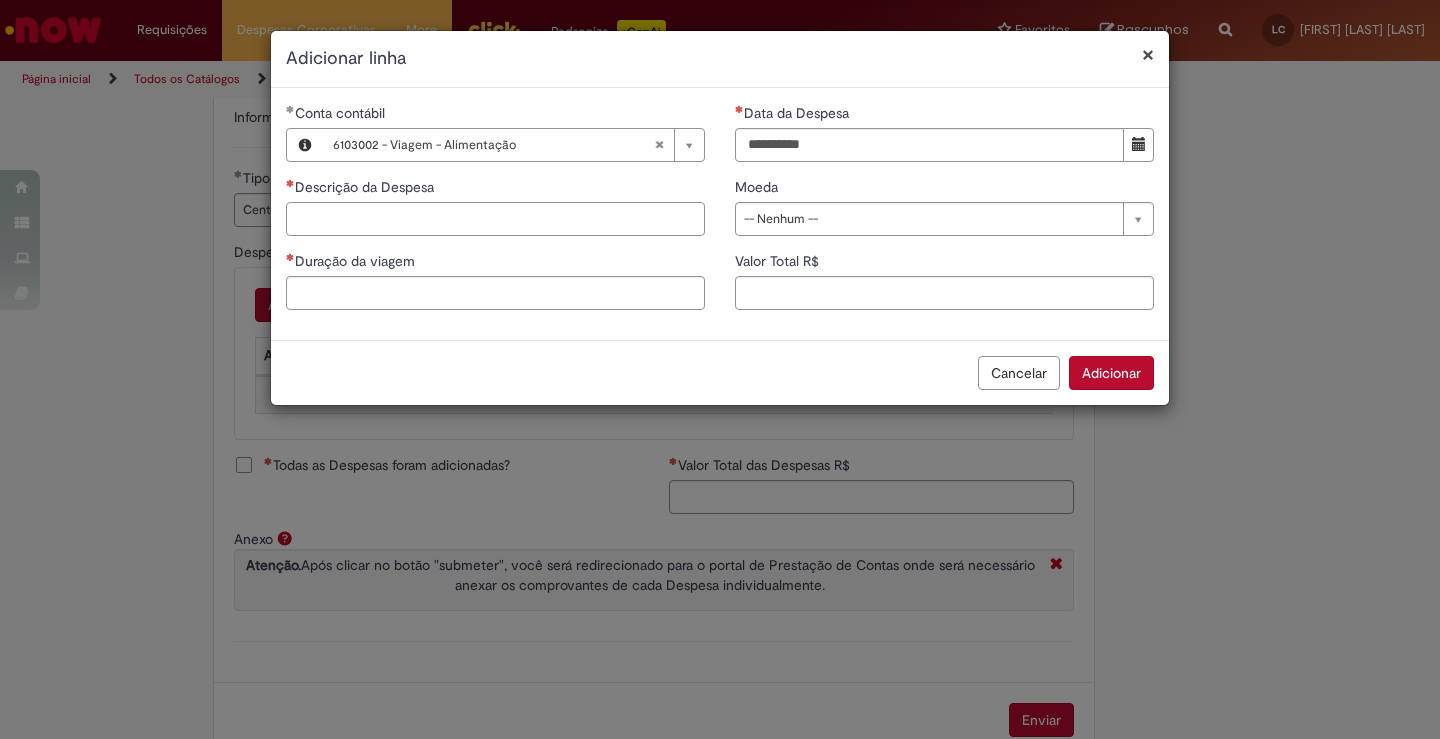 click on "Descrição da Despesa" at bounding box center (495, 219) 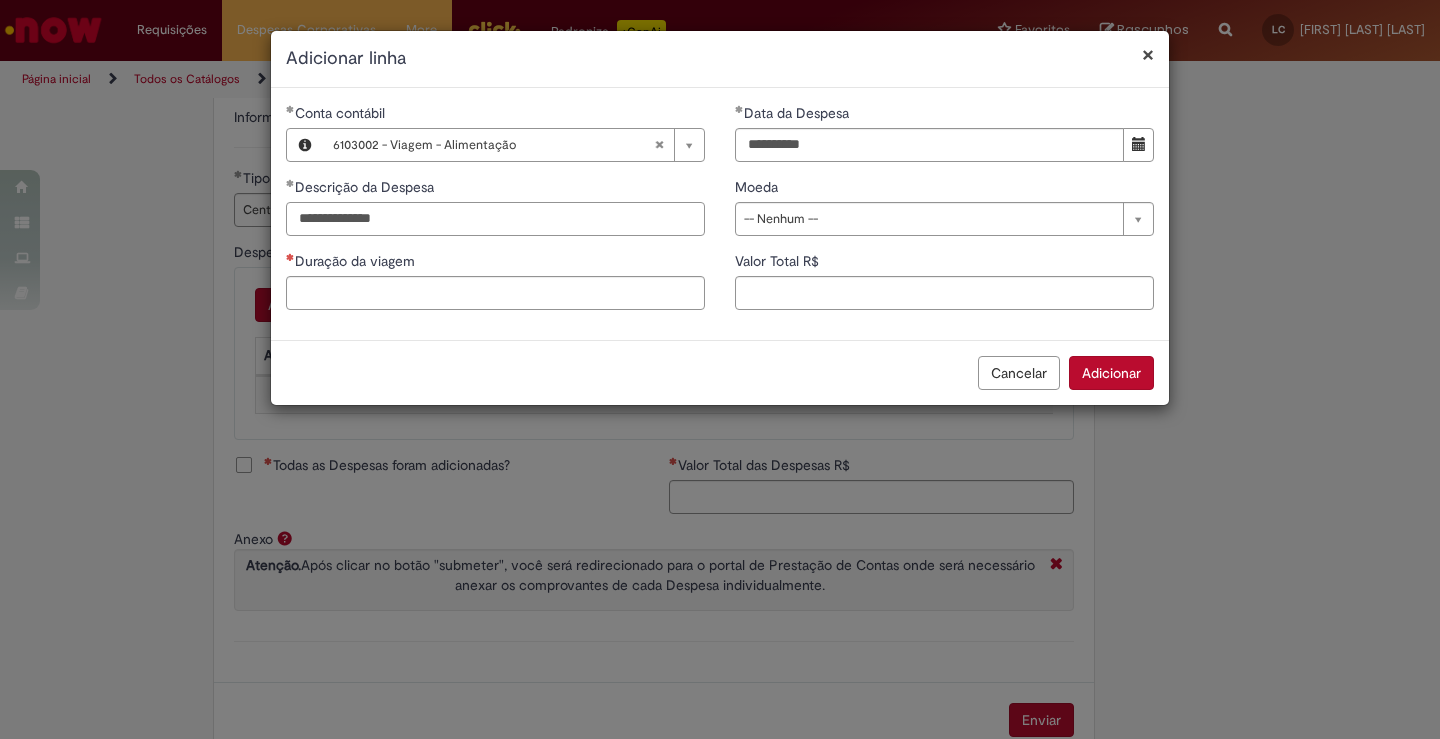 type on "**********" 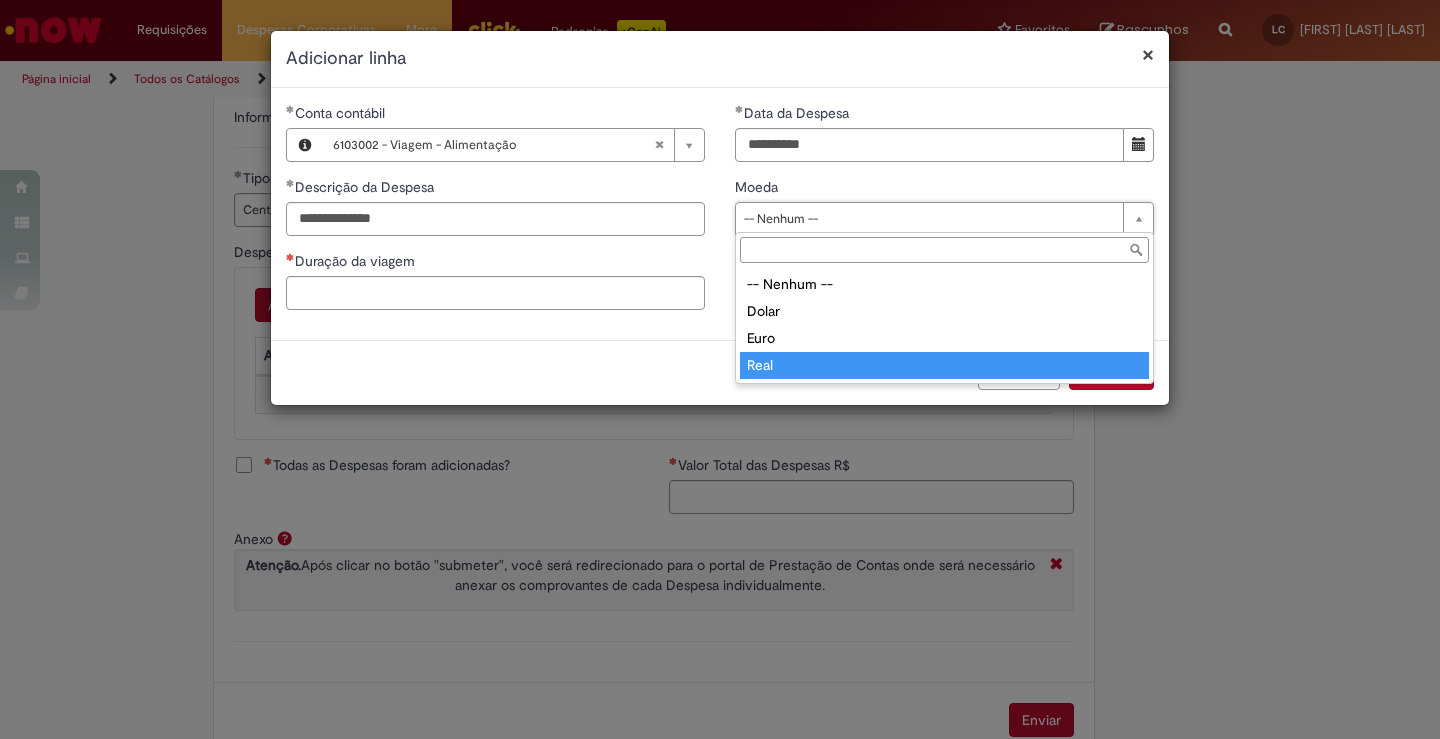 type on "****" 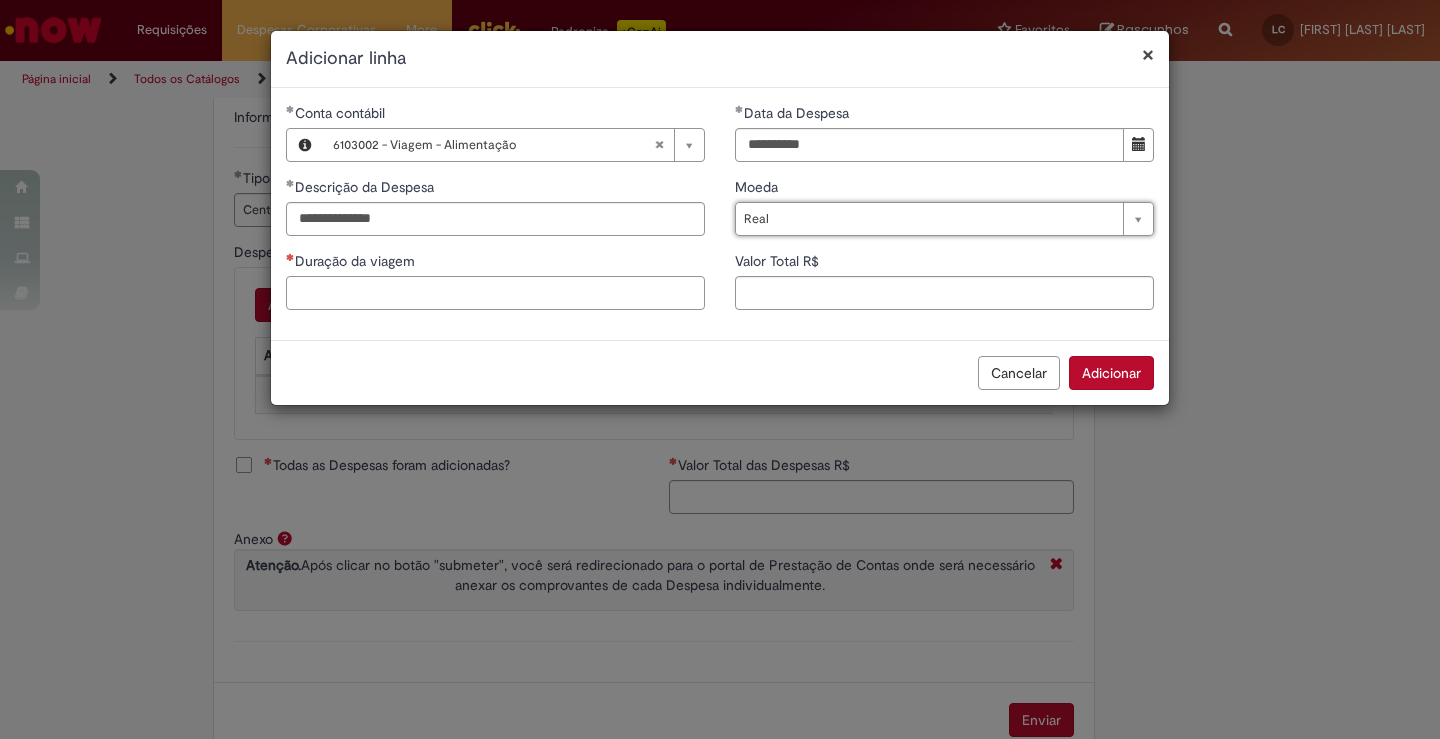 click on "Duração da viagem" at bounding box center [495, 293] 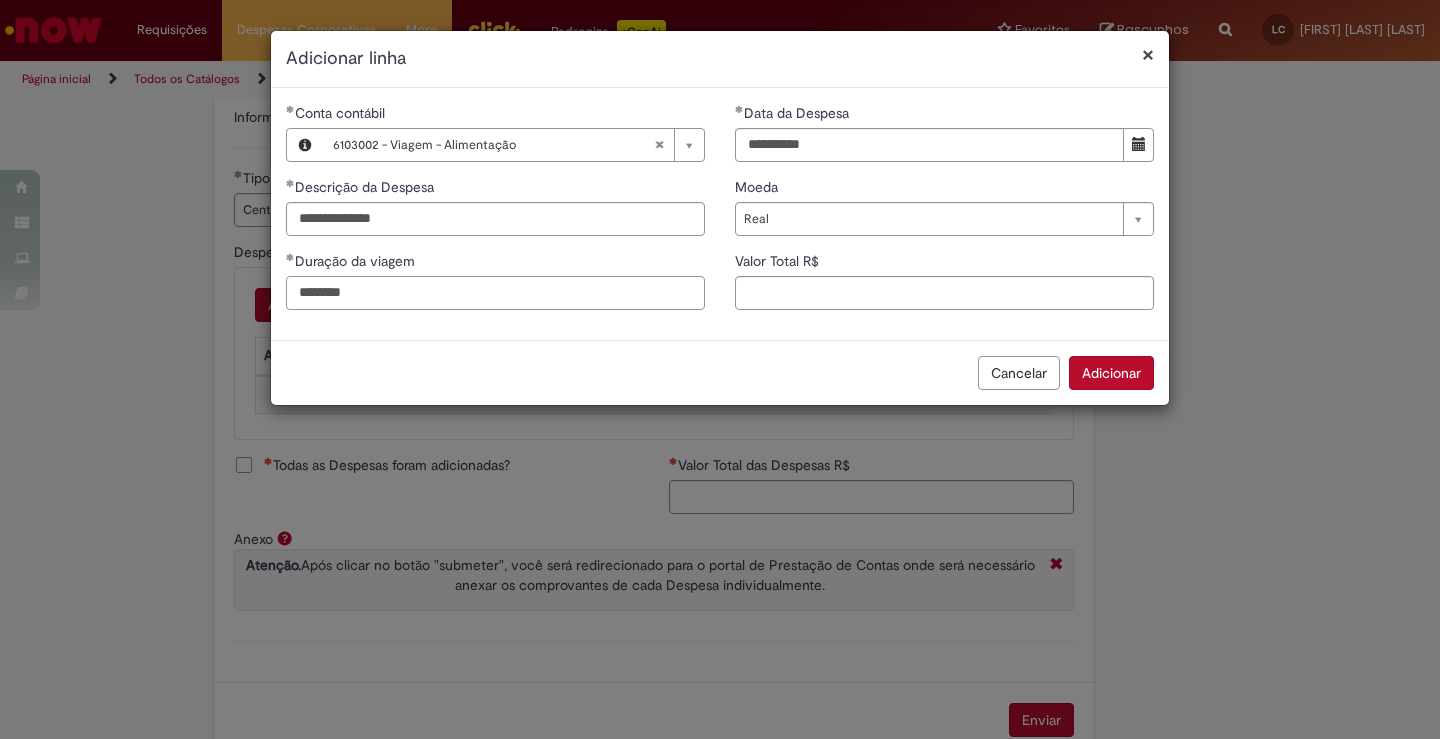 type on "********" 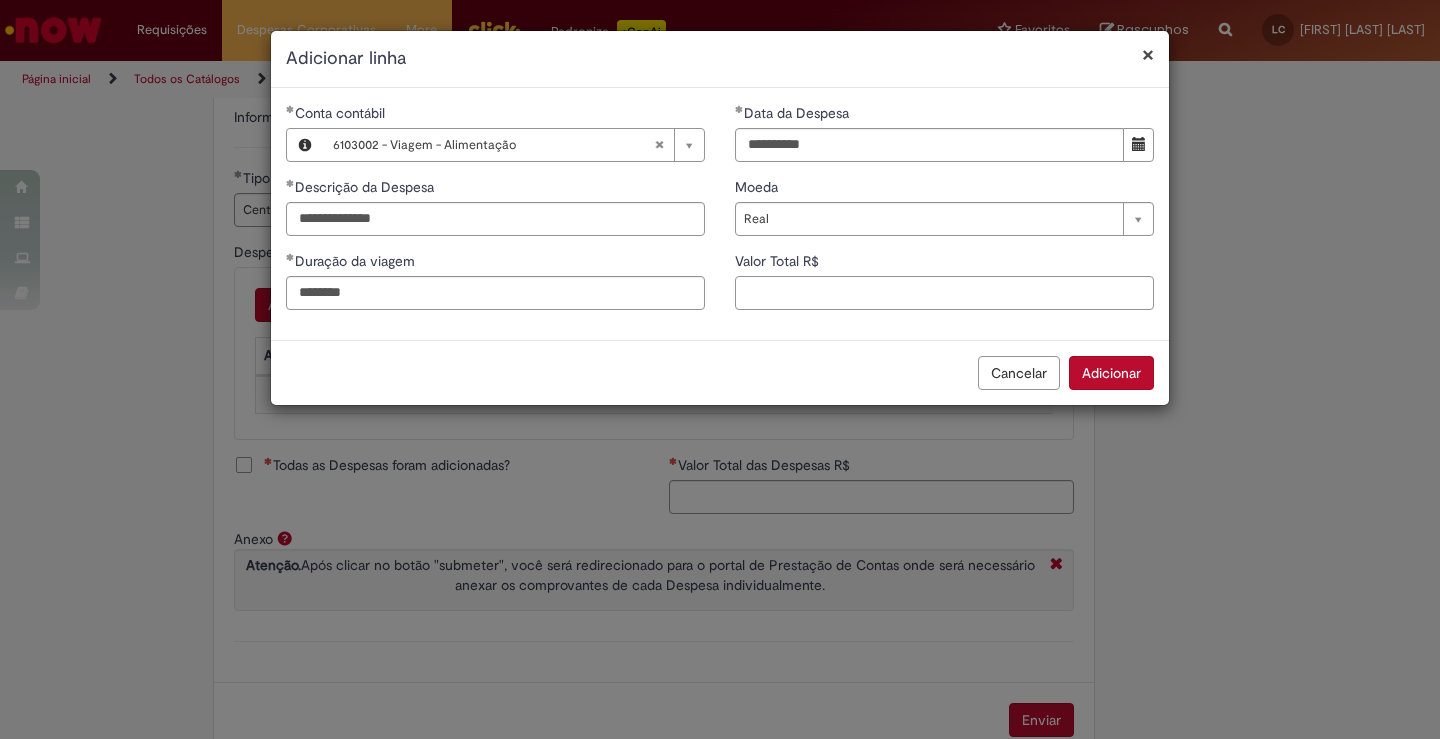 click on "Valor Total R$" at bounding box center (944, 293) 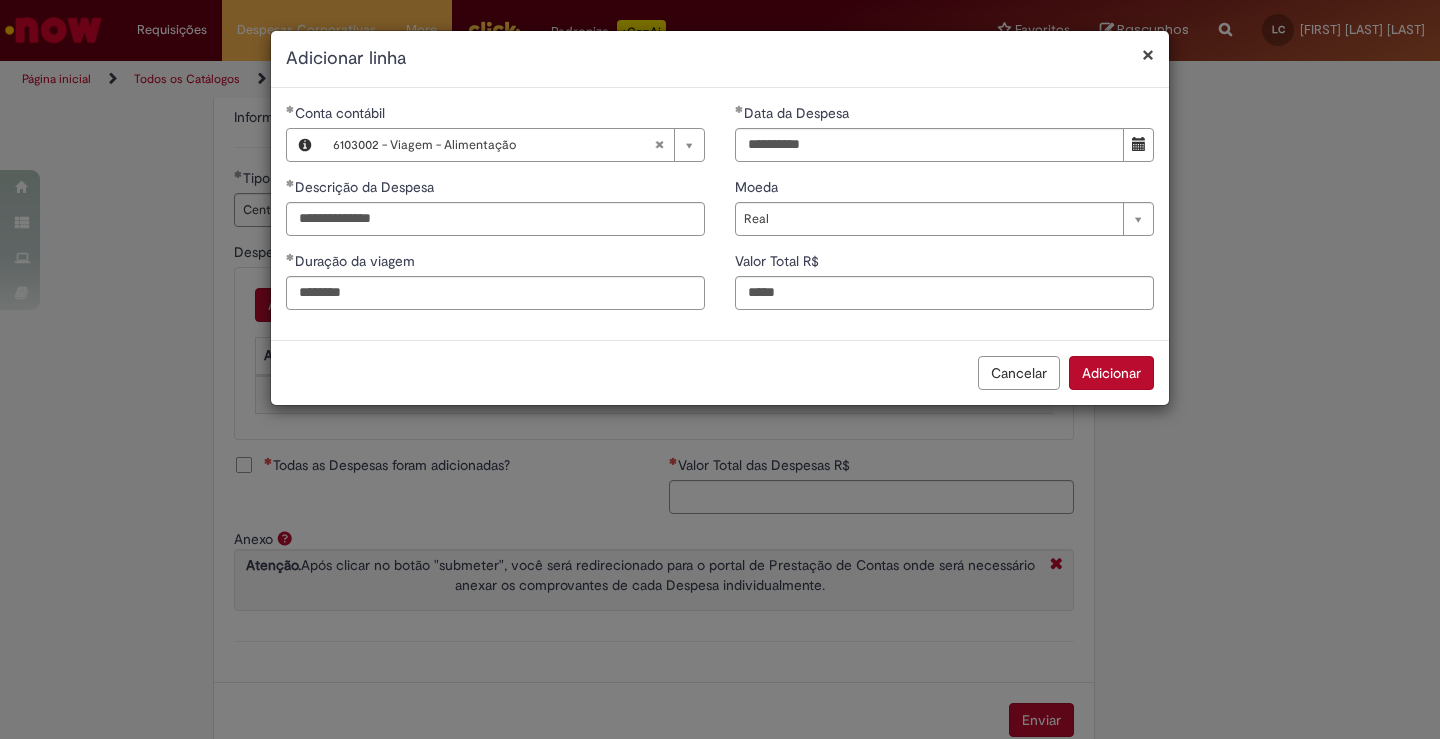 type on "****" 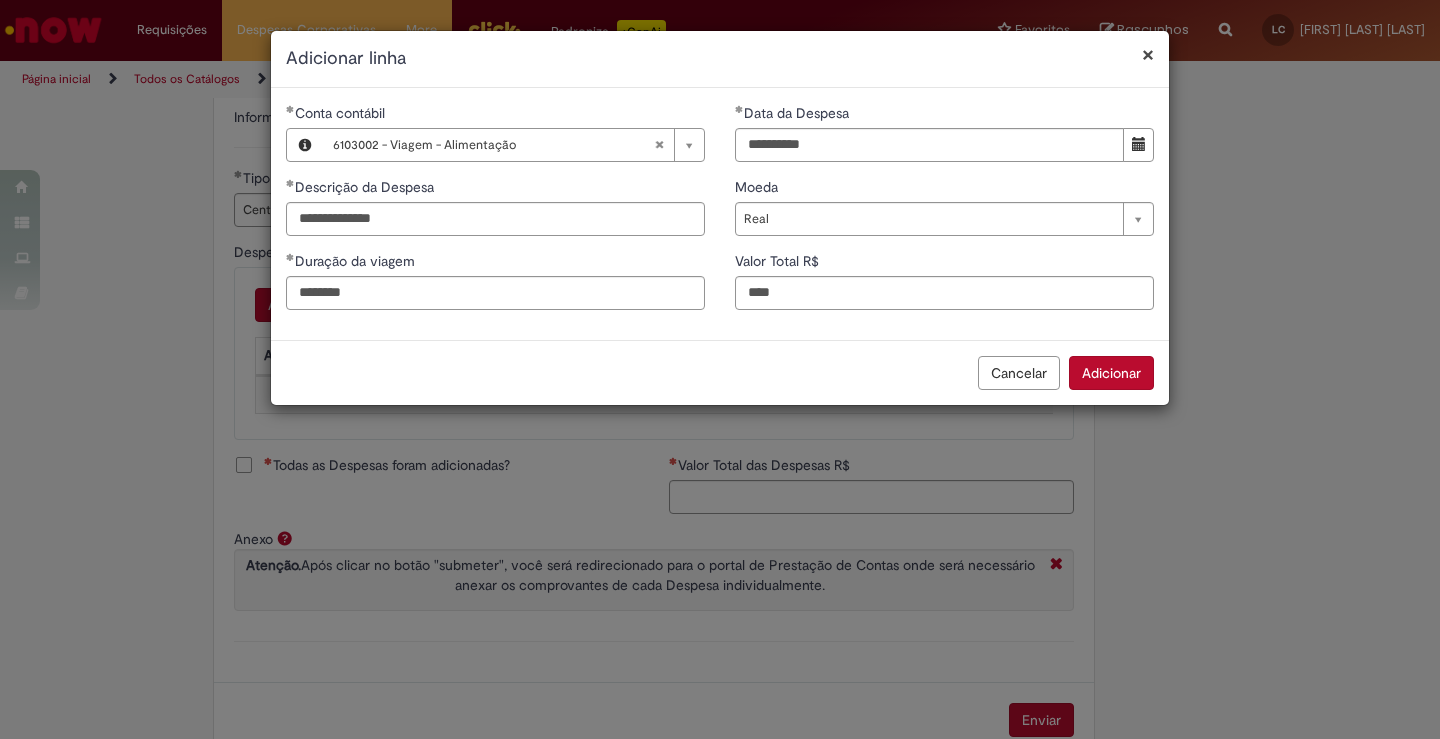 click on "Adicionar" at bounding box center [1111, 373] 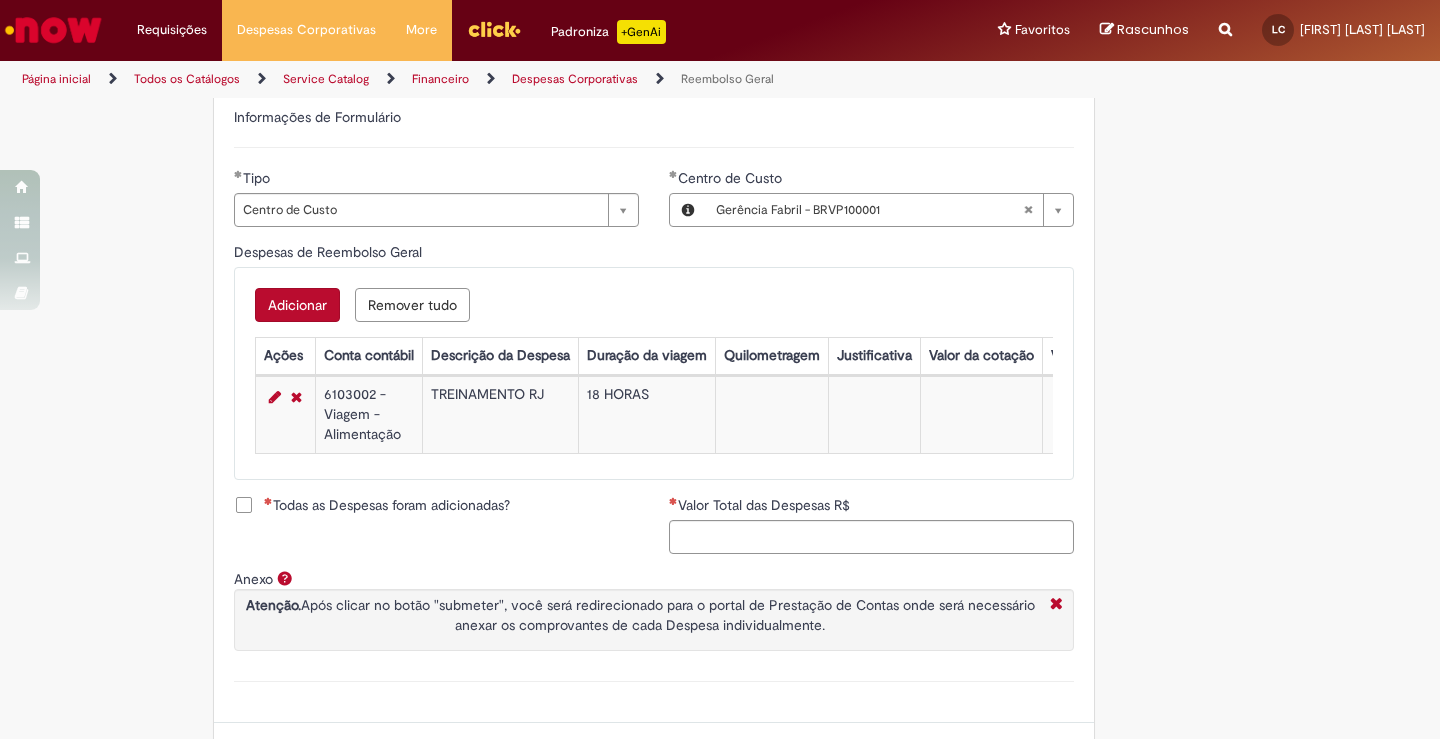 scroll, scrollTop: 797, scrollLeft: 0, axis: vertical 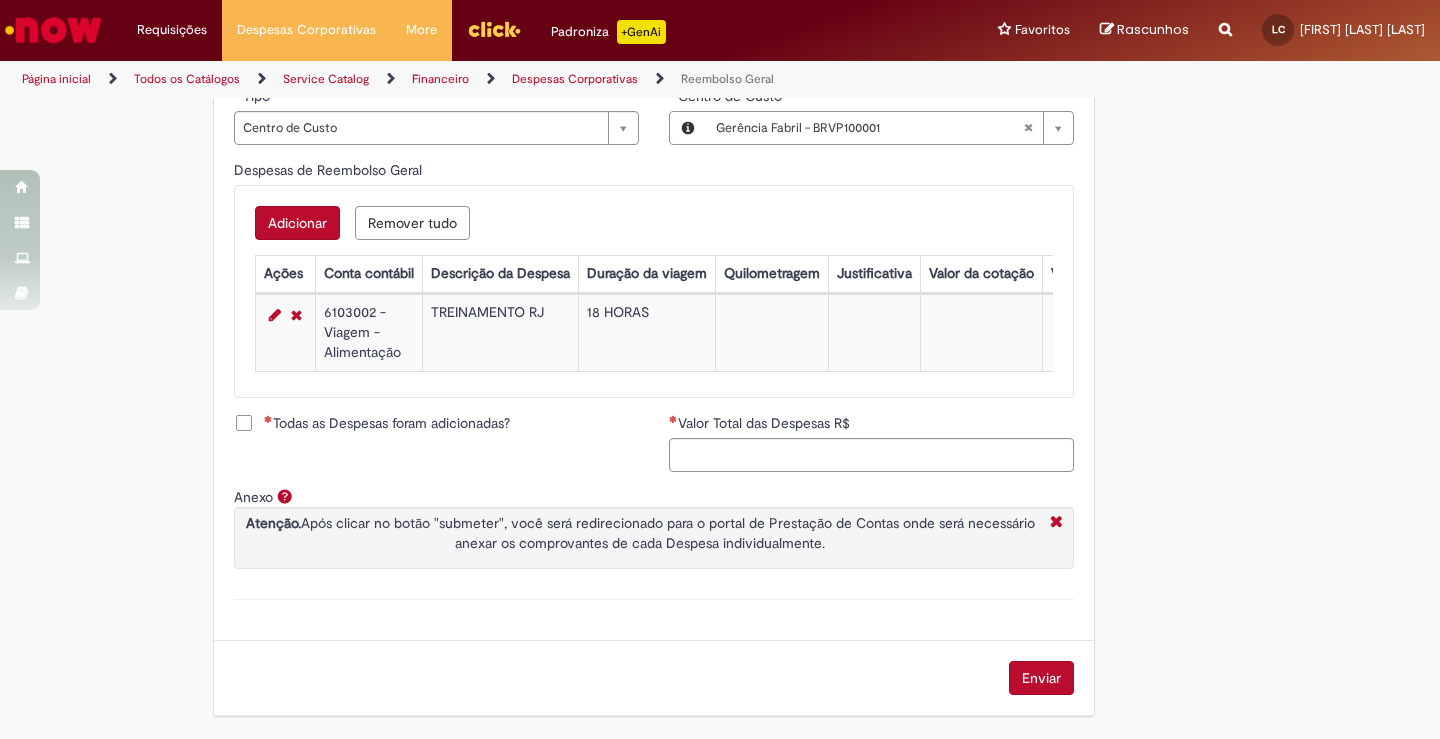 click on "Todas as Despesas foram adicionadas?" at bounding box center (387, 423) 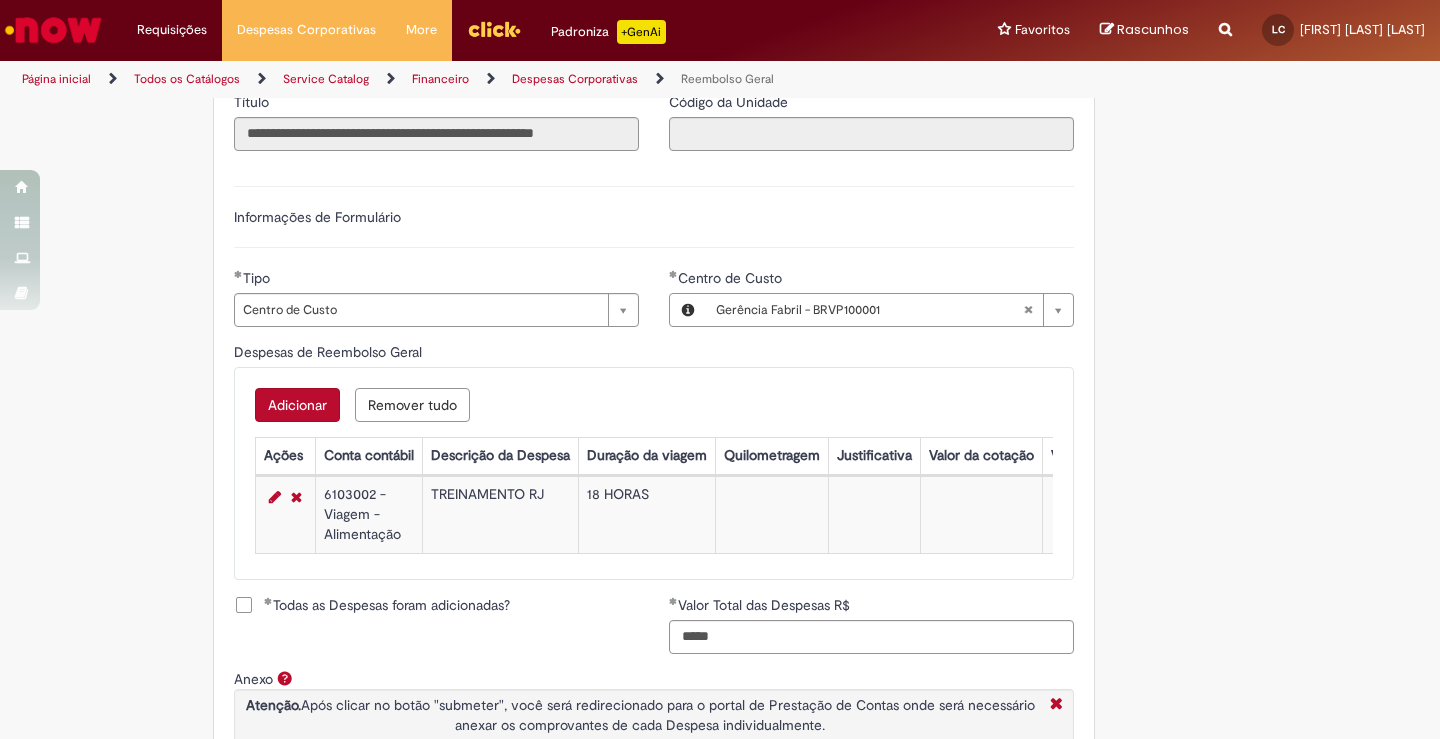 scroll, scrollTop: 797, scrollLeft: 0, axis: vertical 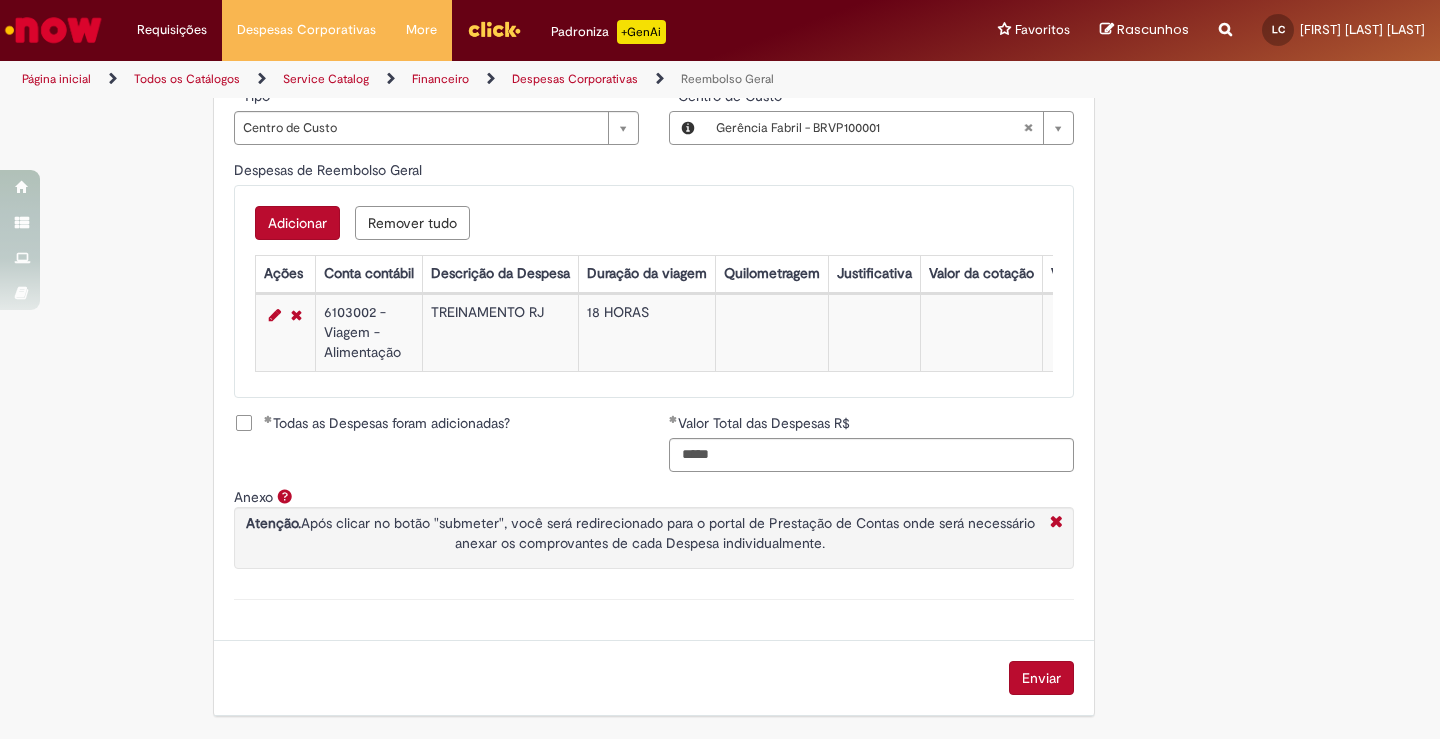 click on "Enviar" at bounding box center (1041, 678) 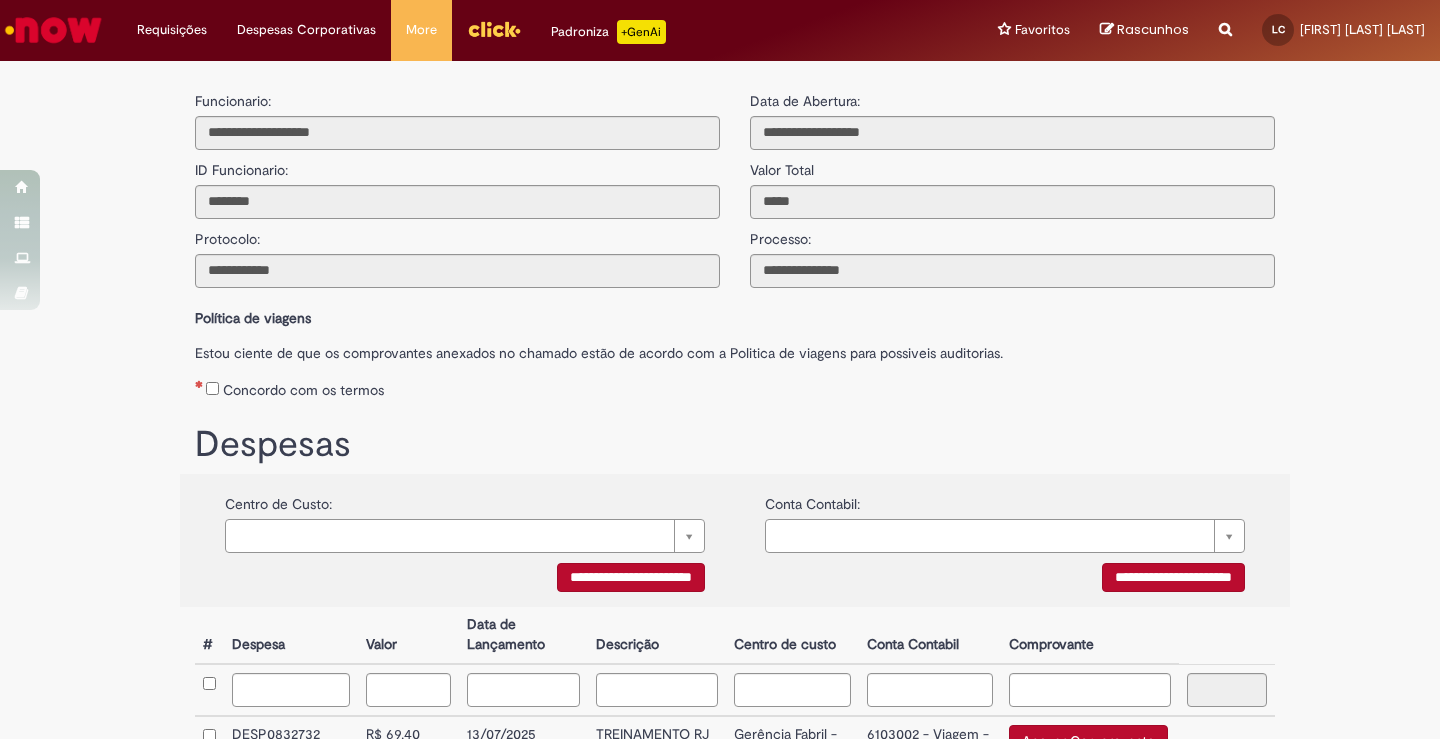 scroll, scrollTop: 0, scrollLeft: 0, axis: both 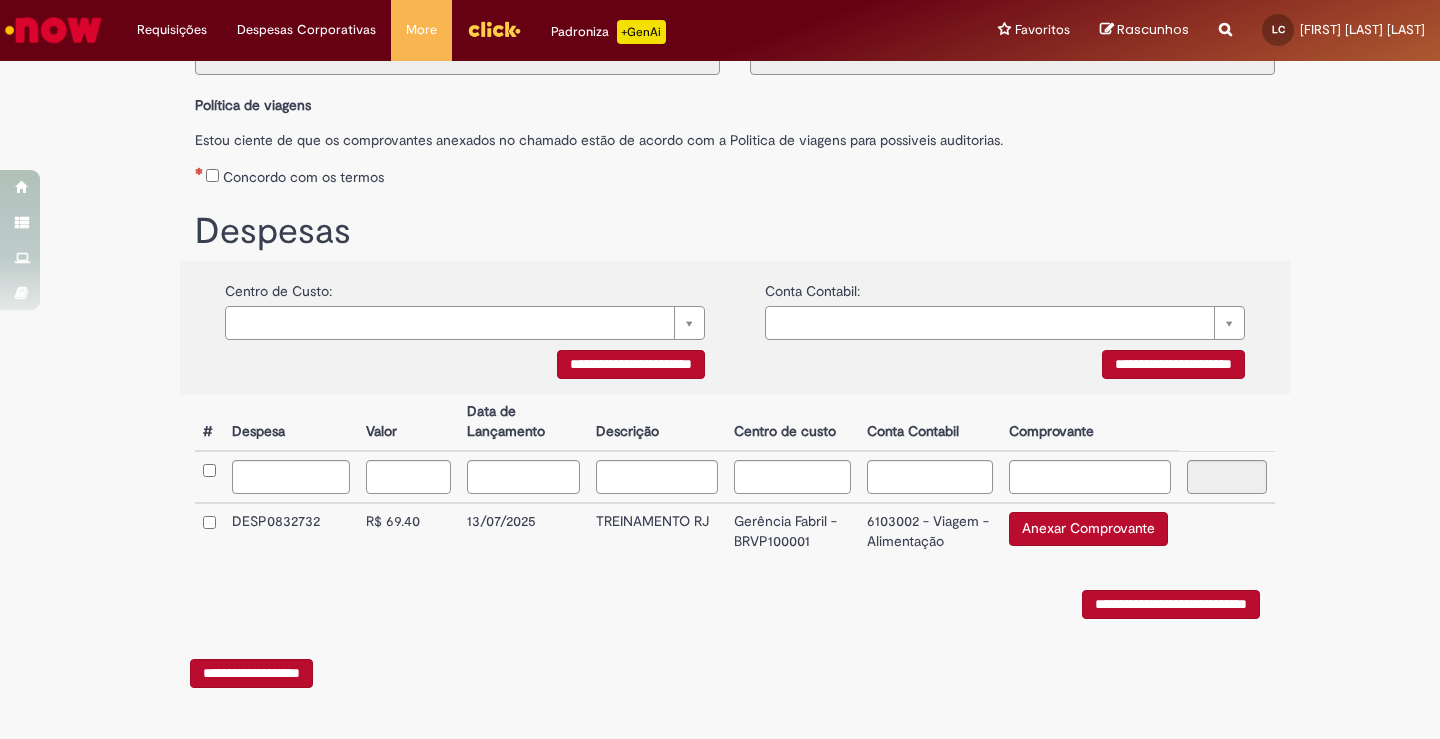 click on "Anexar Comprovante" at bounding box center (1088, 529) 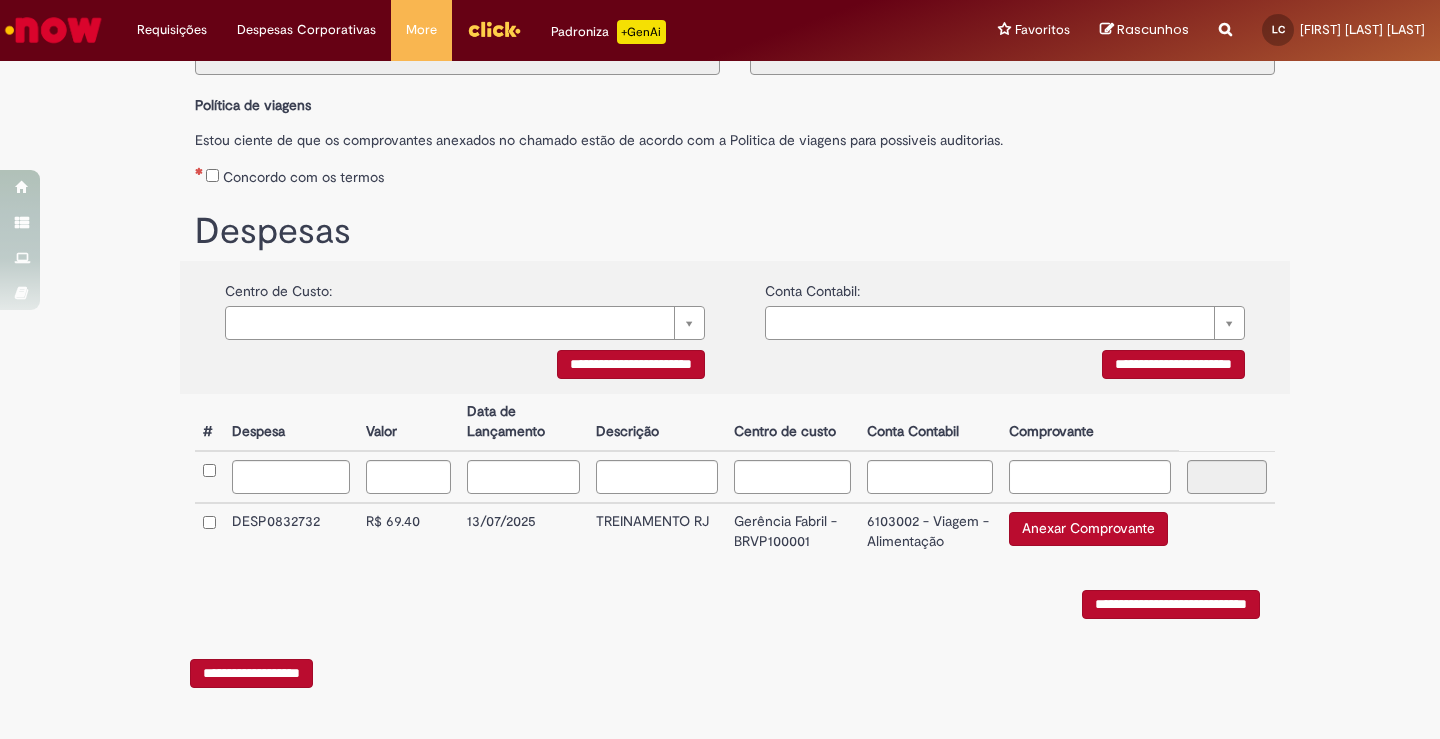 click on "Anexar Comprovante" at bounding box center [1088, 529] 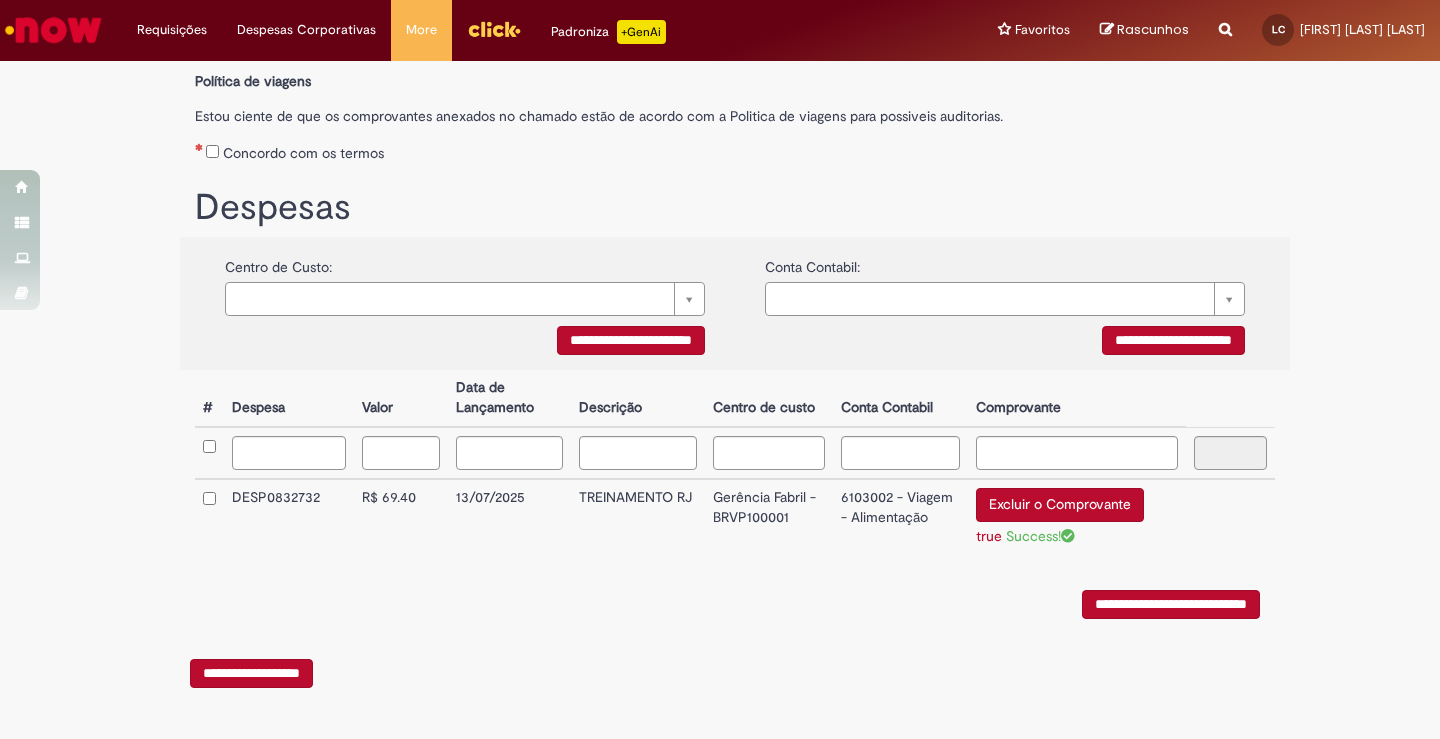 scroll, scrollTop: 45, scrollLeft: 0, axis: vertical 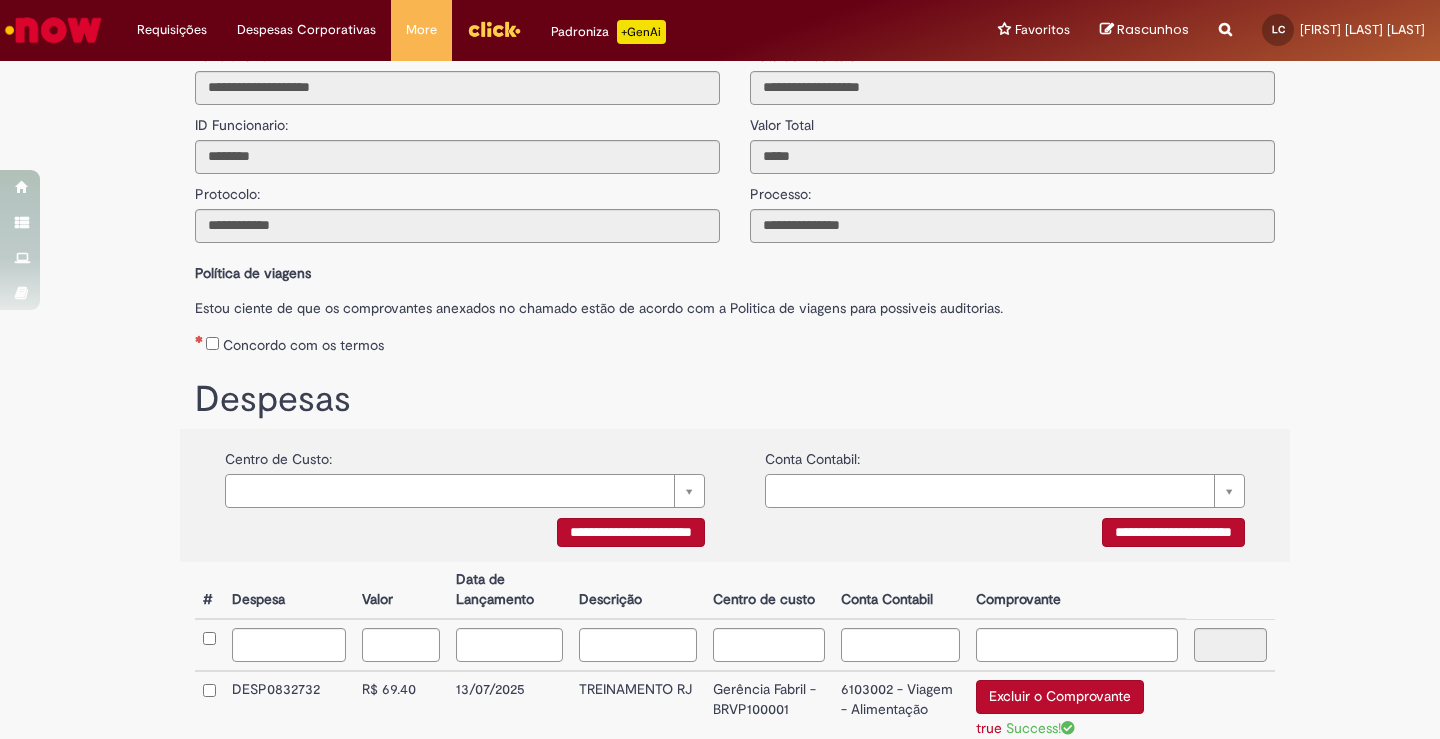 click on "Concordo com os termos" at bounding box center (303, 345) 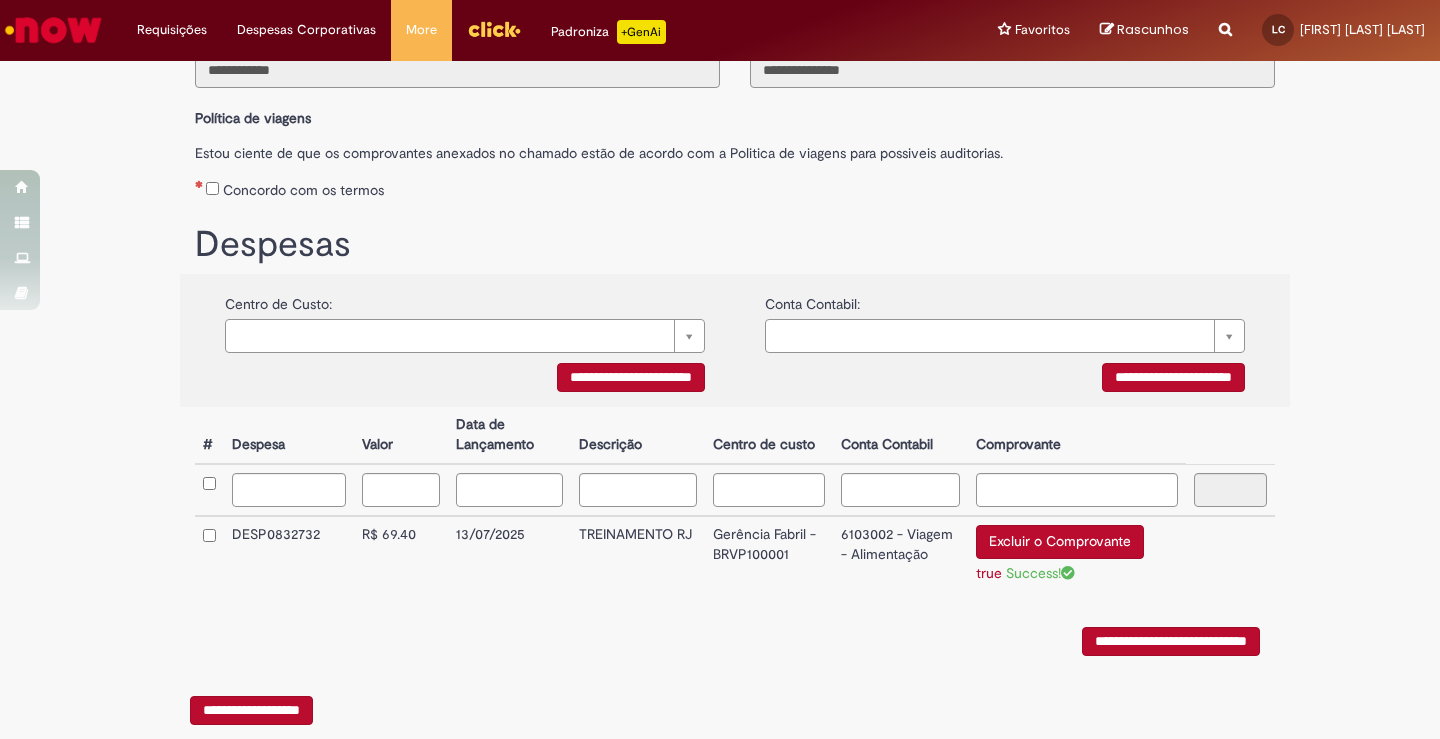 scroll, scrollTop: 245, scrollLeft: 0, axis: vertical 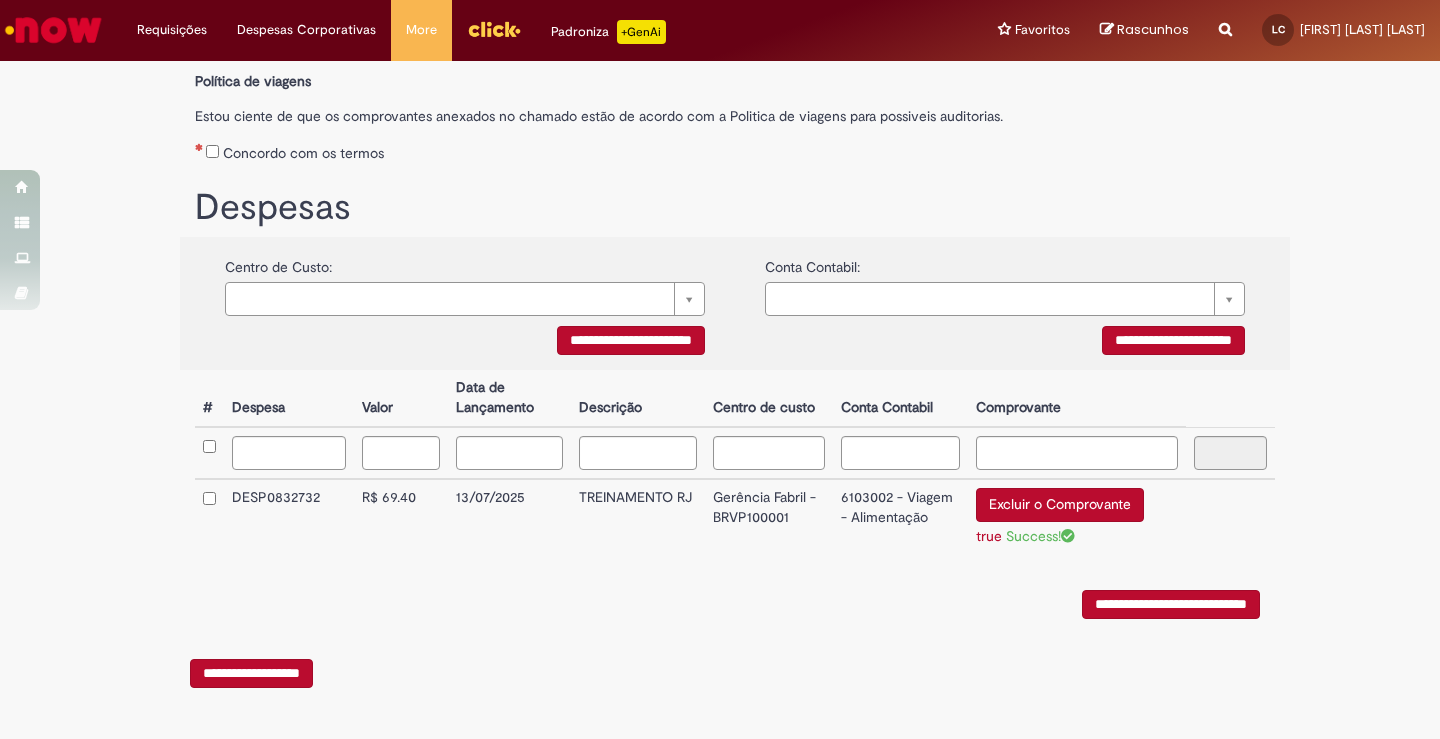 click on "**********" at bounding box center (1171, 604) 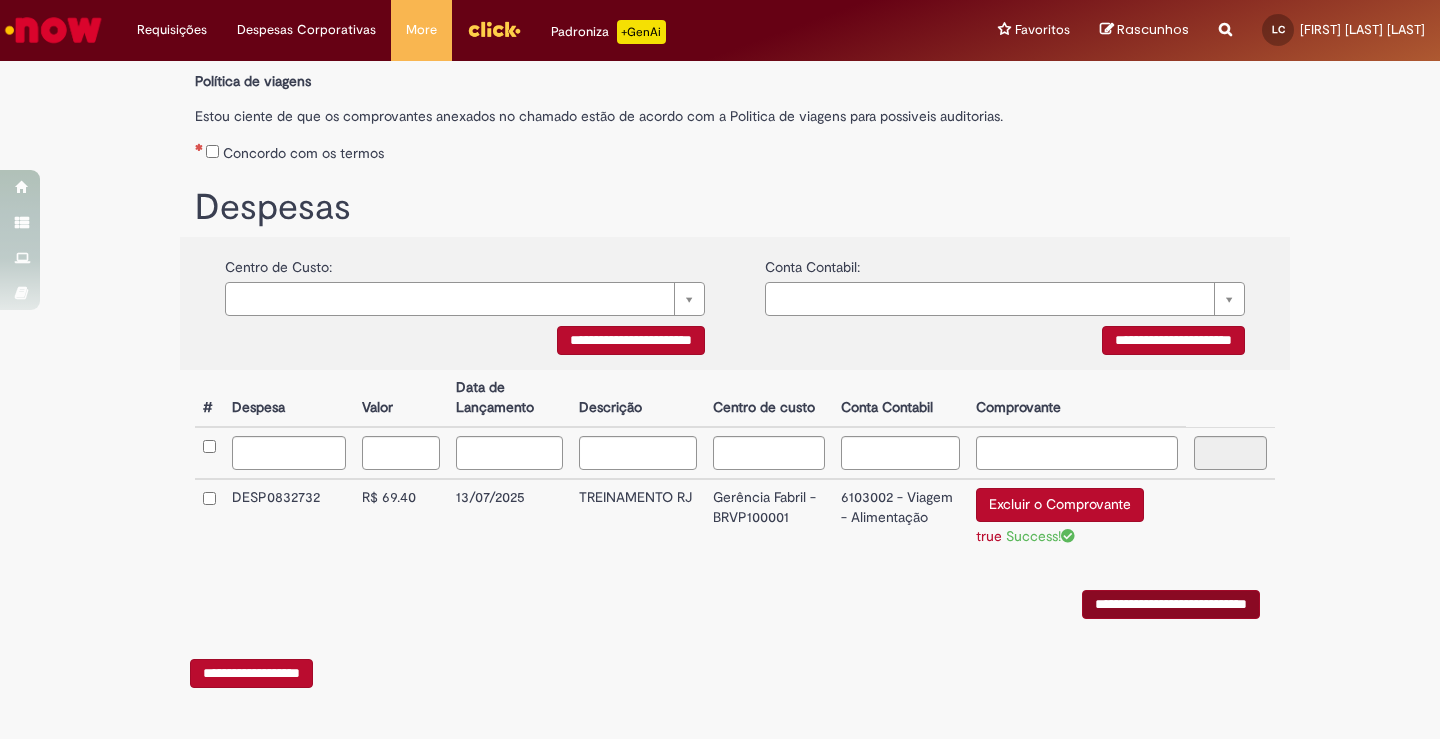 scroll, scrollTop: 0, scrollLeft: 0, axis: both 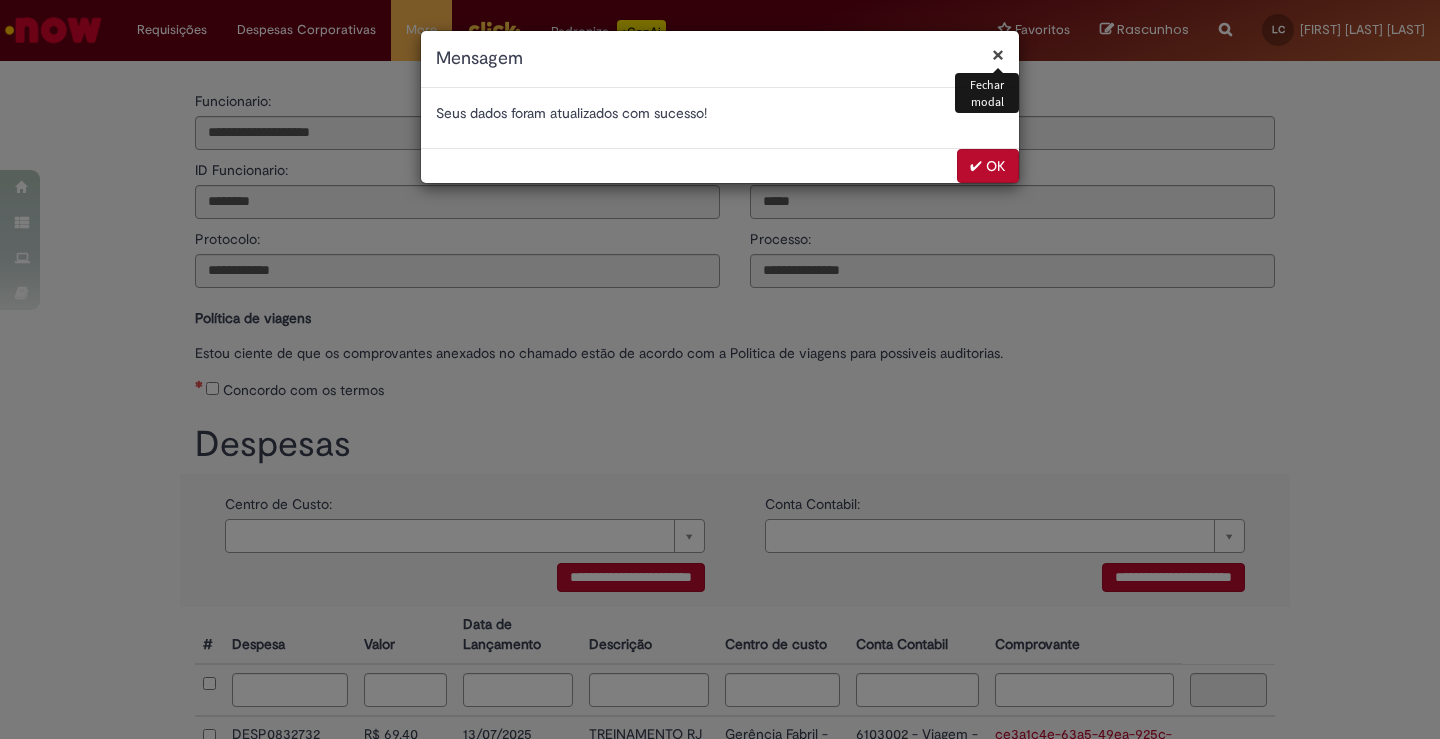 click on "✔ OK" at bounding box center (988, 166) 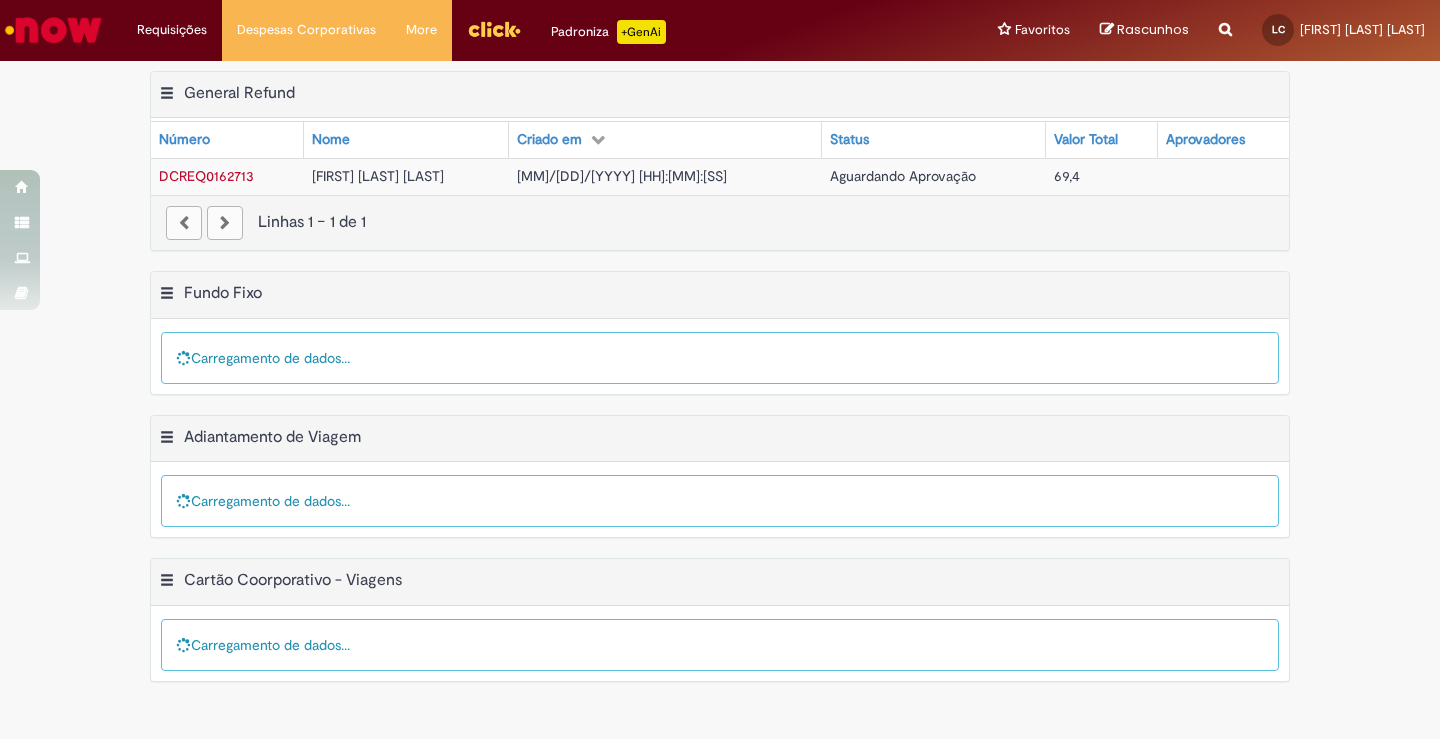 scroll, scrollTop: 0, scrollLeft: 0, axis: both 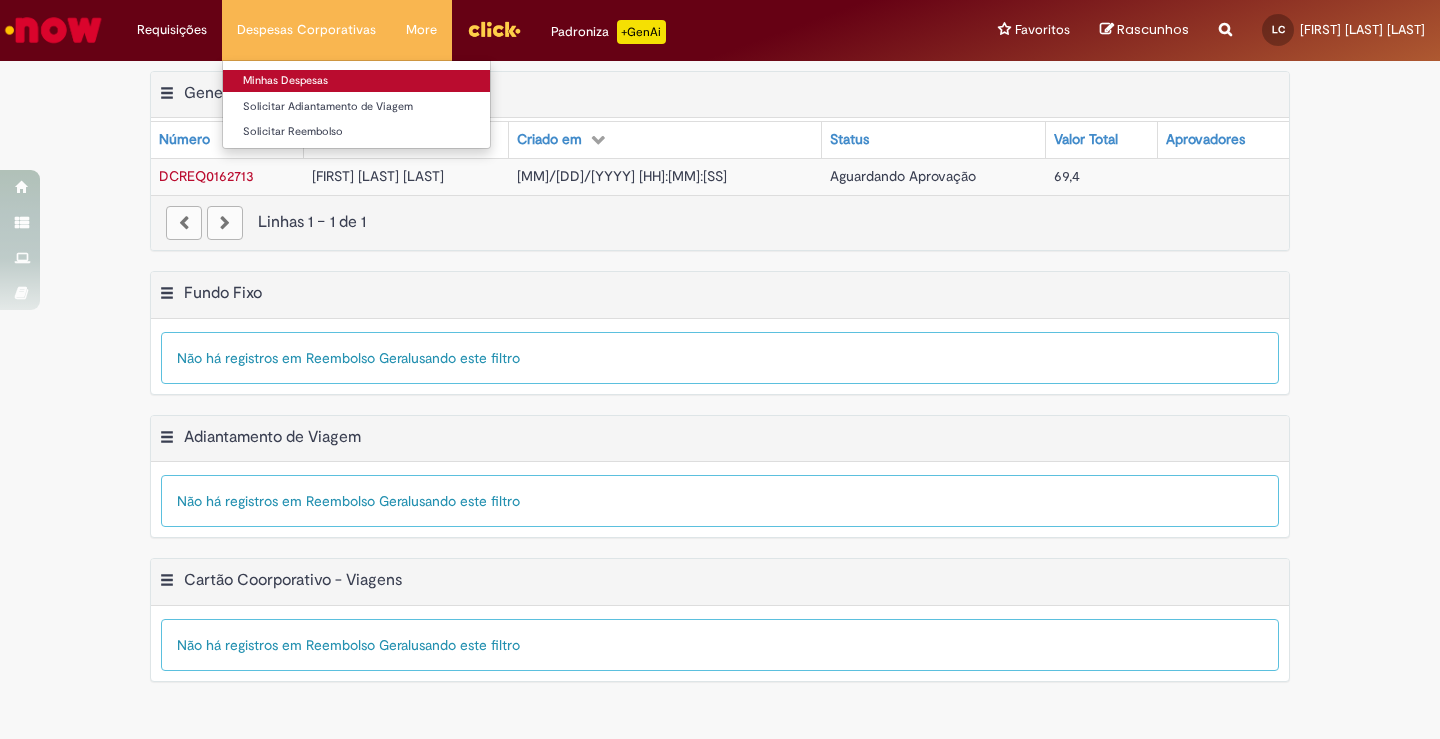 click on "Minhas Despesas" at bounding box center [356, 81] 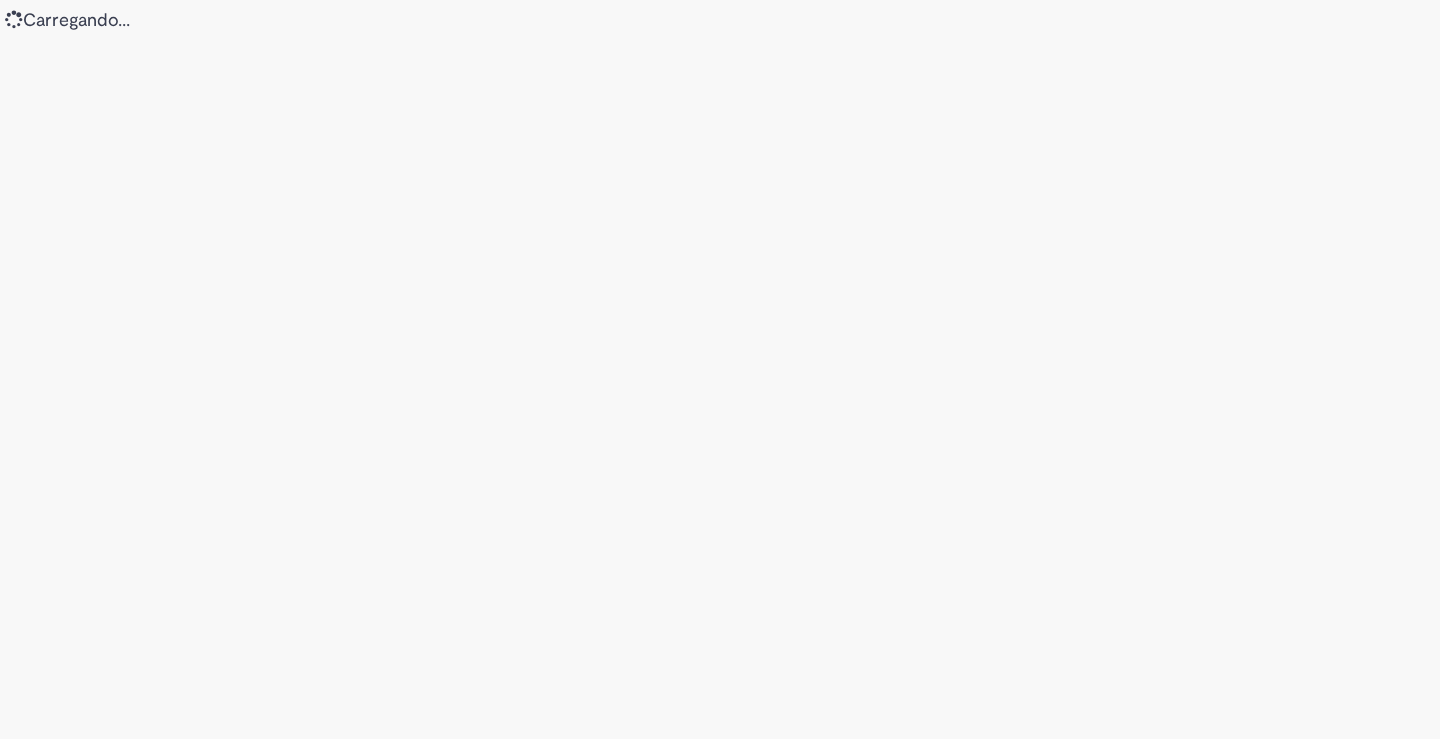 scroll, scrollTop: 0, scrollLeft: 0, axis: both 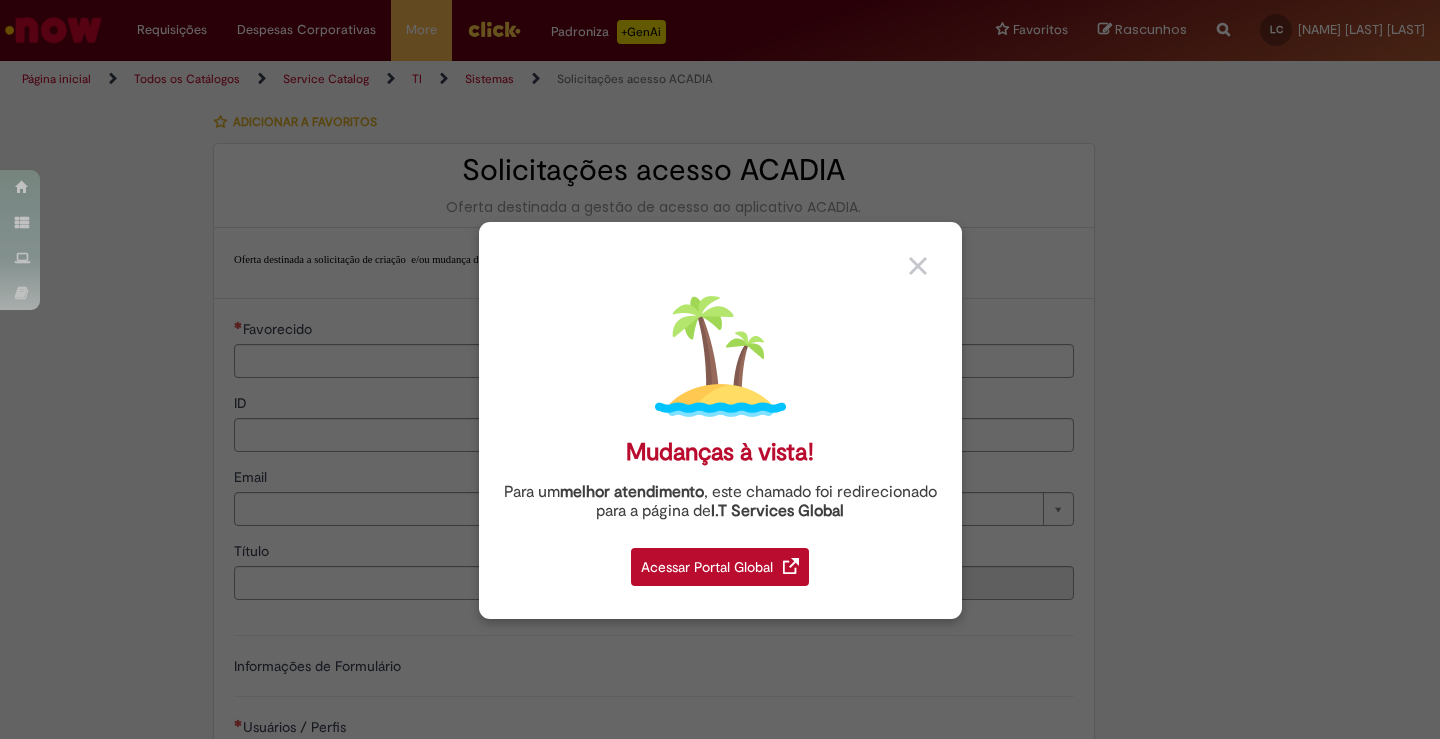 type on "********" 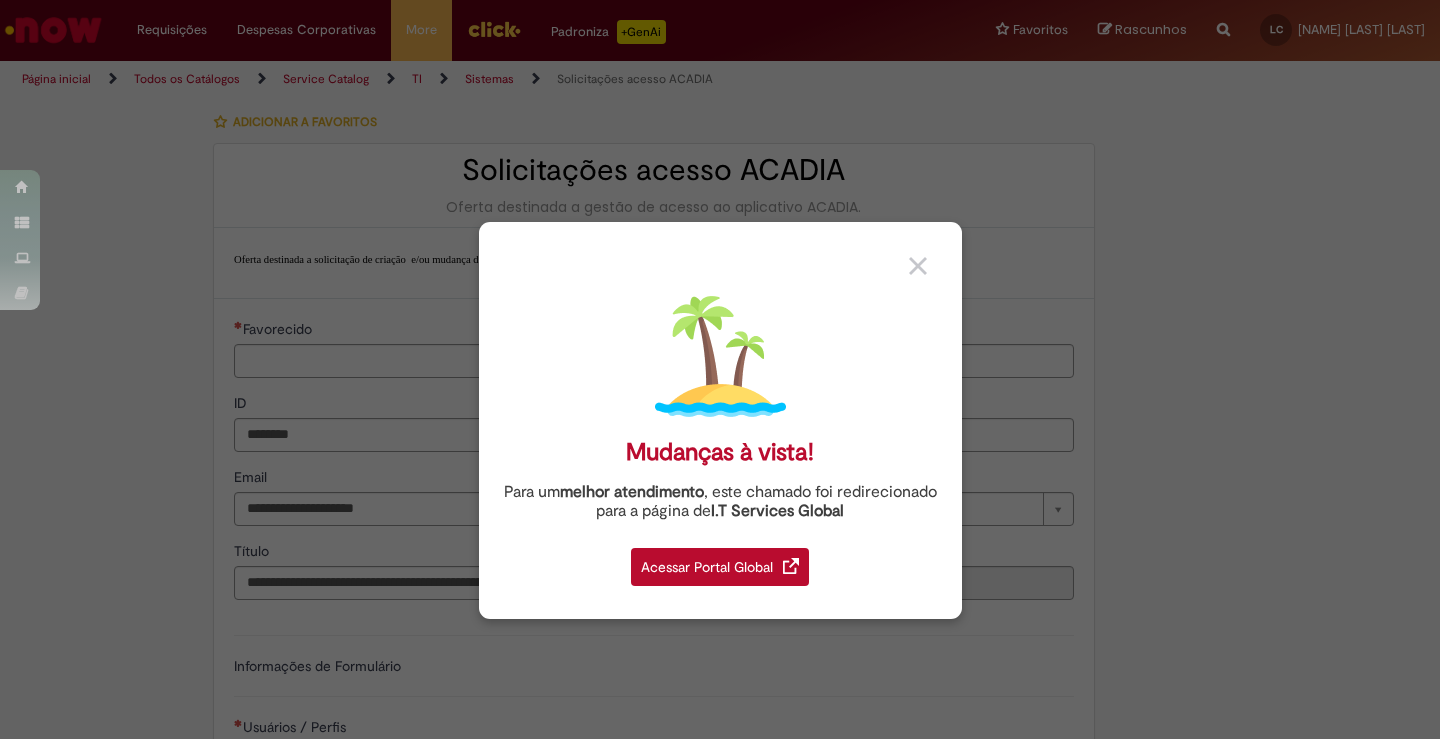 type on "**********" 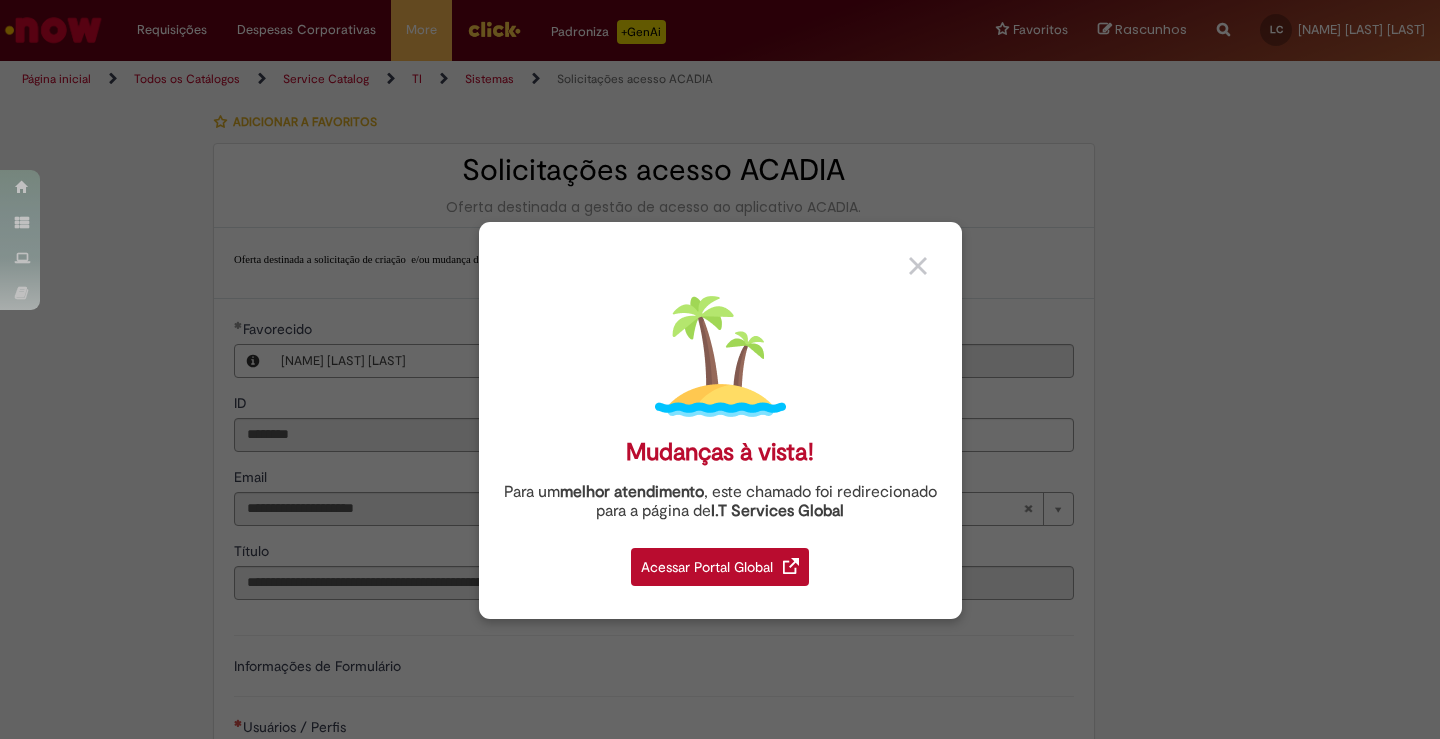 click at bounding box center (918, 266) 